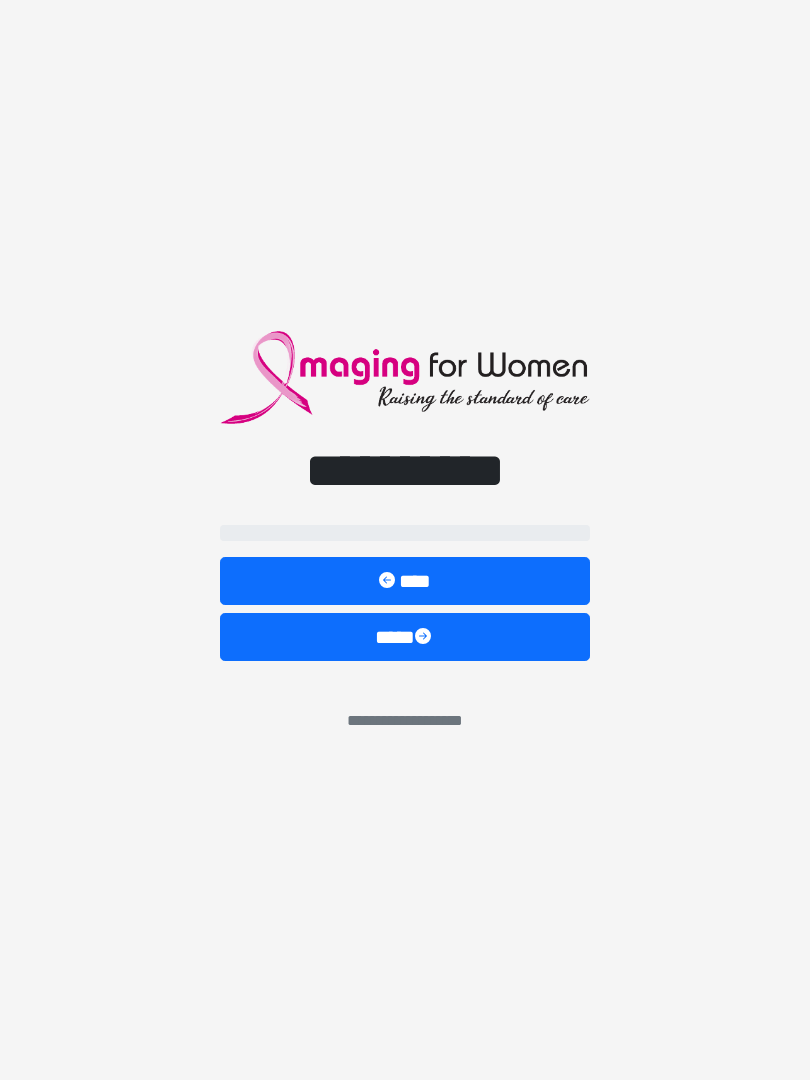 scroll, scrollTop: 0, scrollLeft: 0, axis: both 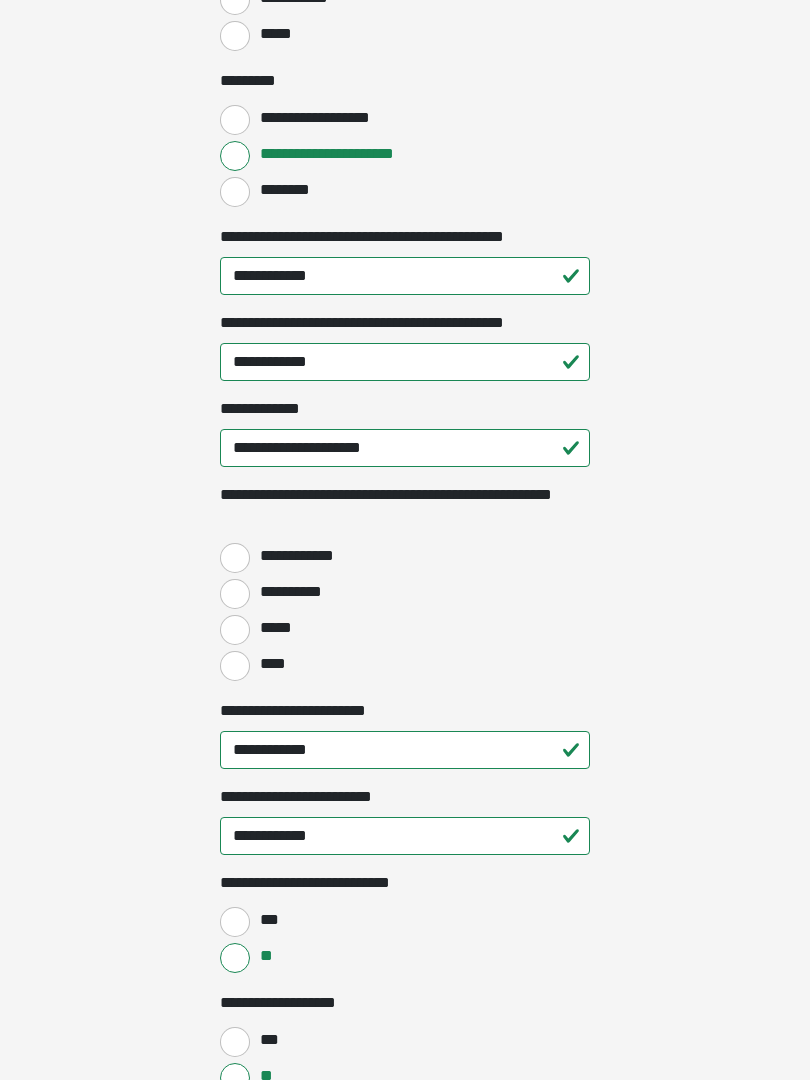 click on "**********" at bounding box center [235, 558] 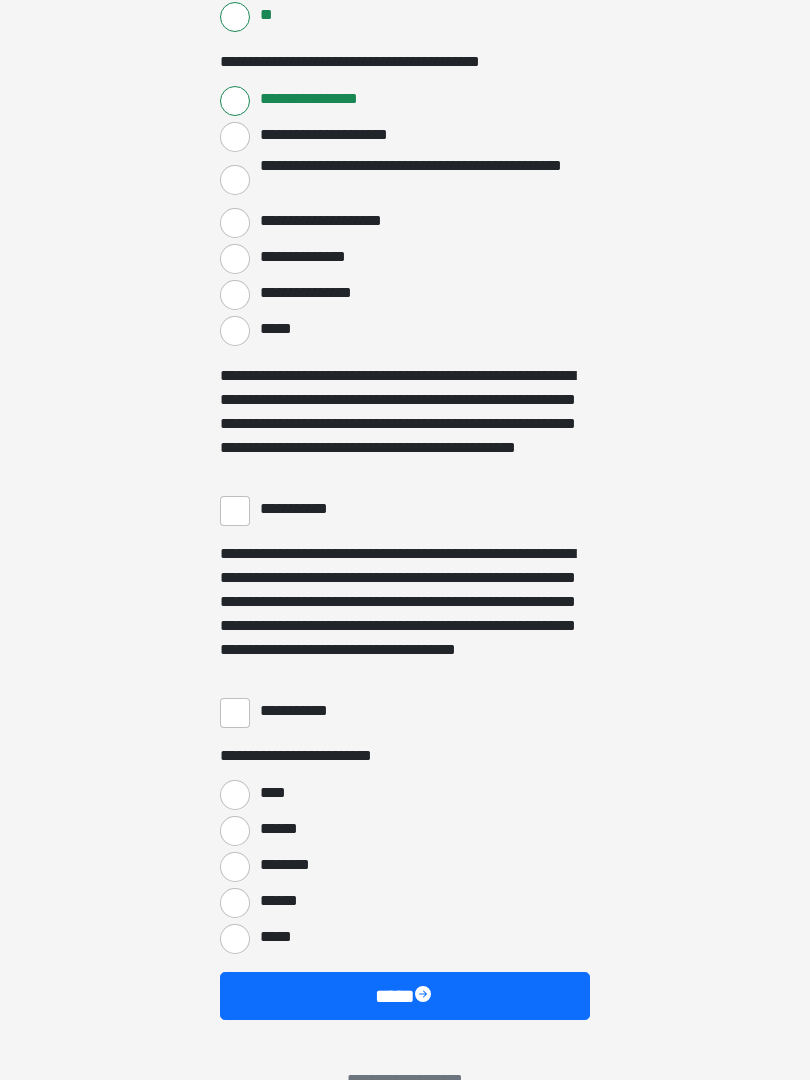 scroll, scrollTop: 3355, scrollLeft: 0, axis: vertical 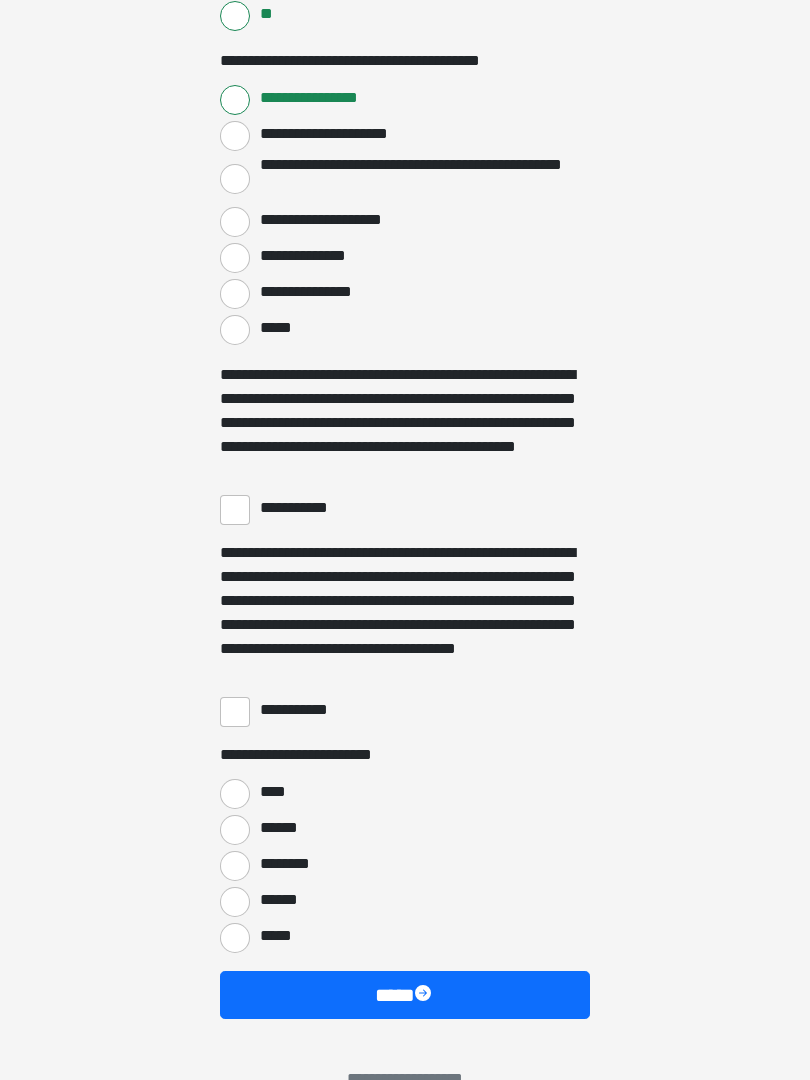 click on "**********" at bounding box center [235, 510] 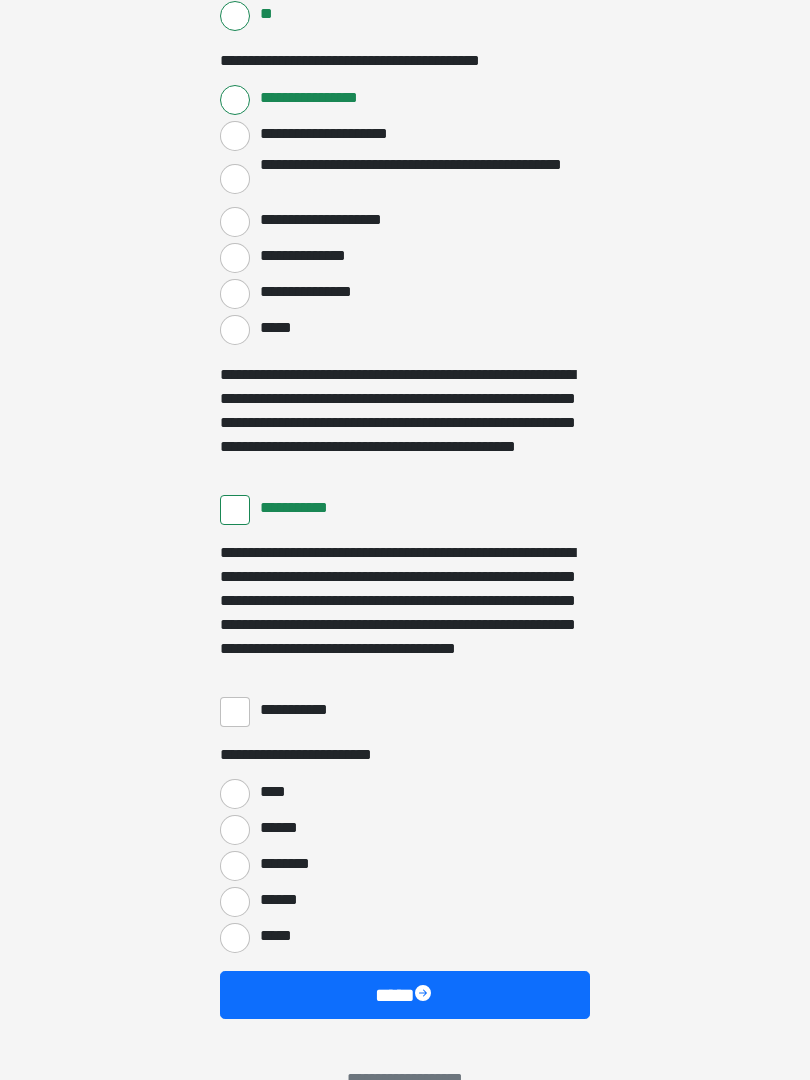 click on "**********" at bounding box center [405, 613] 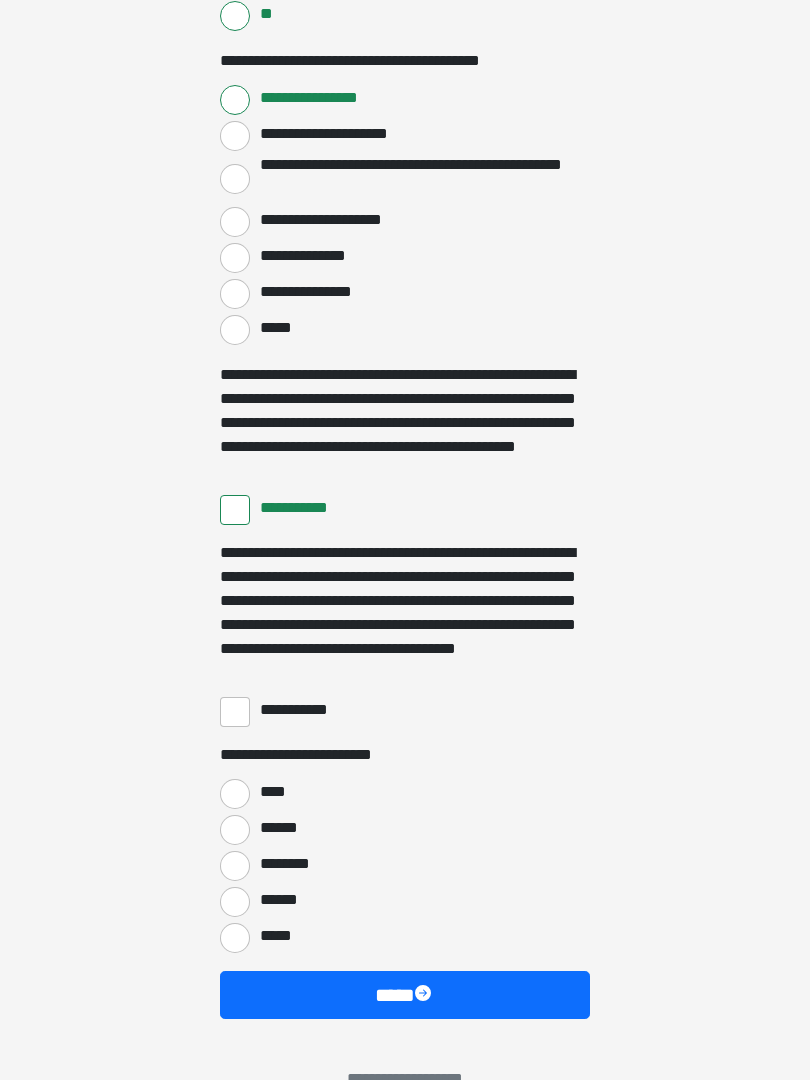 click on "**********" at bounding box center (235, 712) 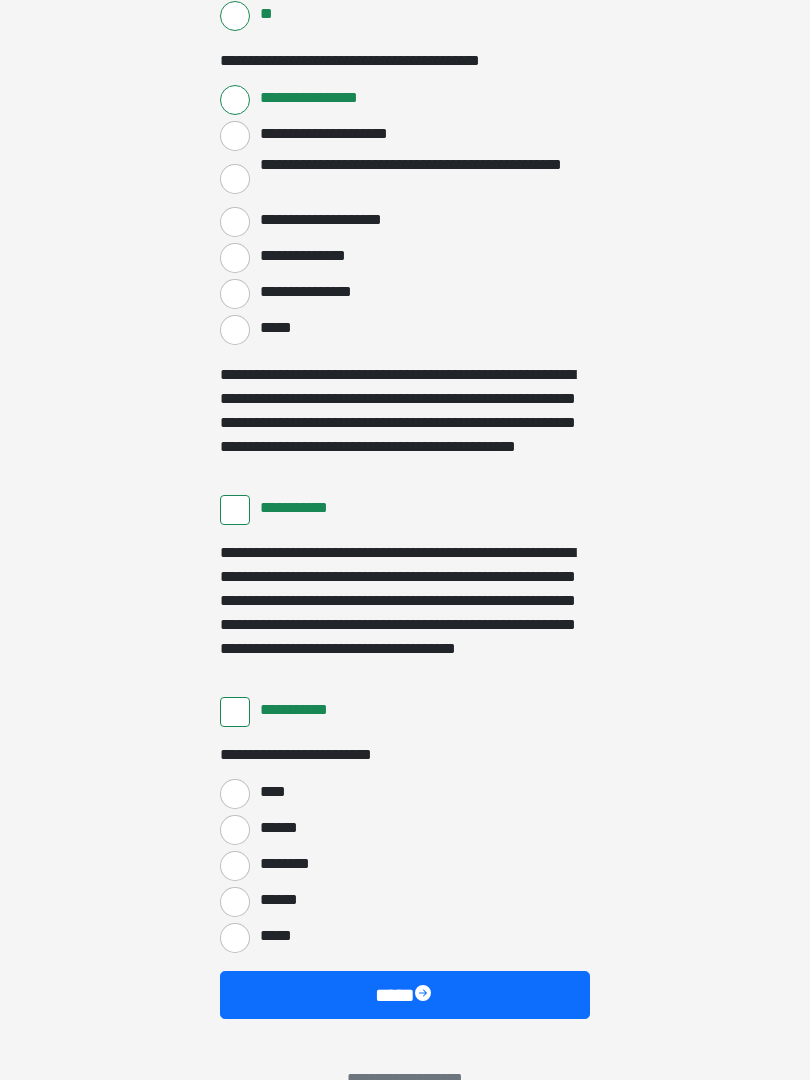 click on "****" at bounding box center [235, 794] 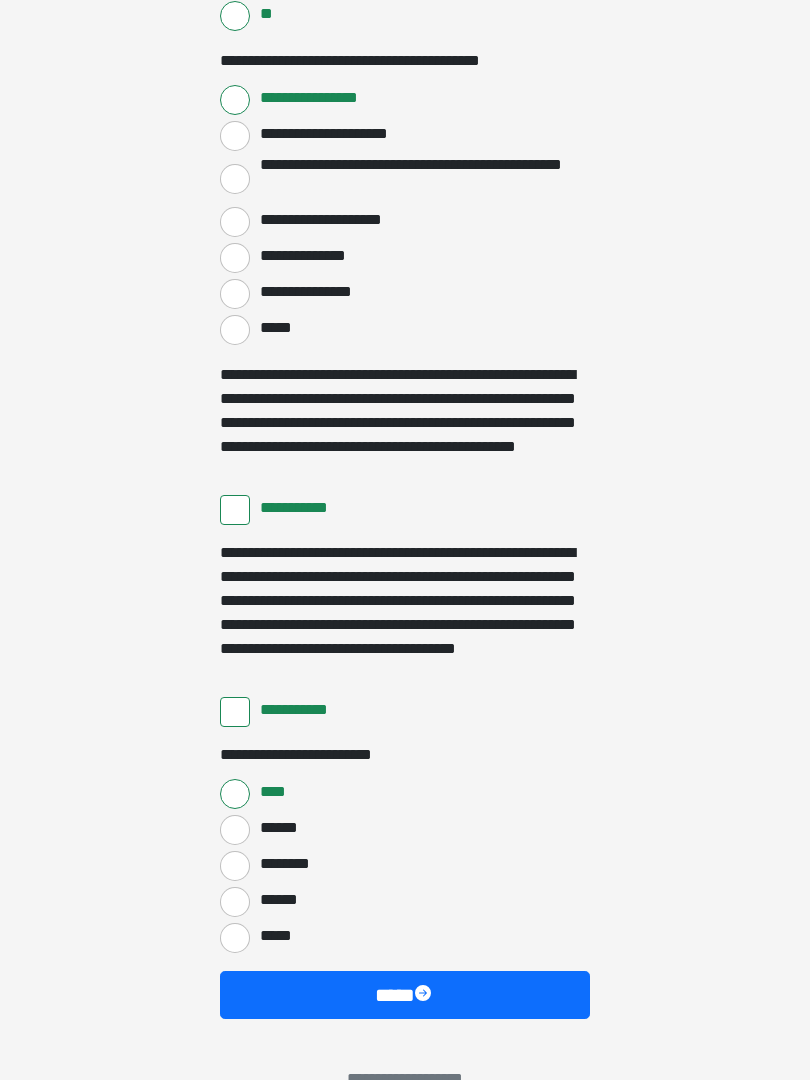 click at bounding box center [425, 995] 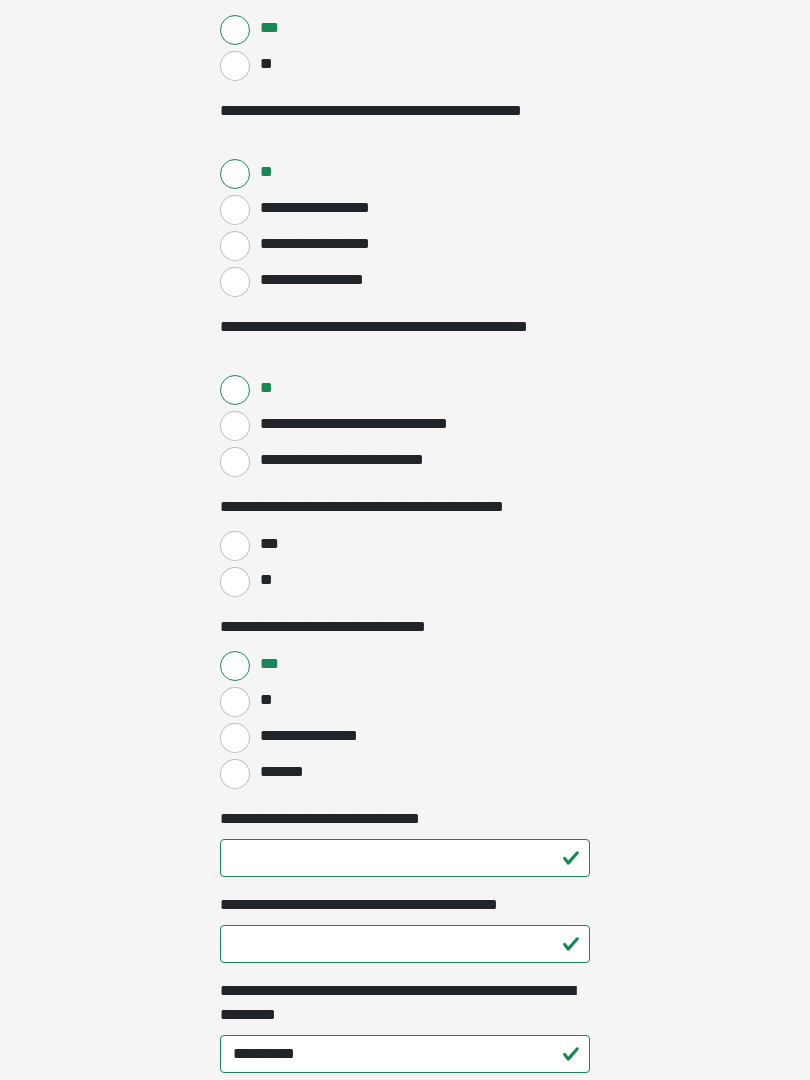 scroll, scrollTop: 783, scrollLeft: 0, axis: vertical 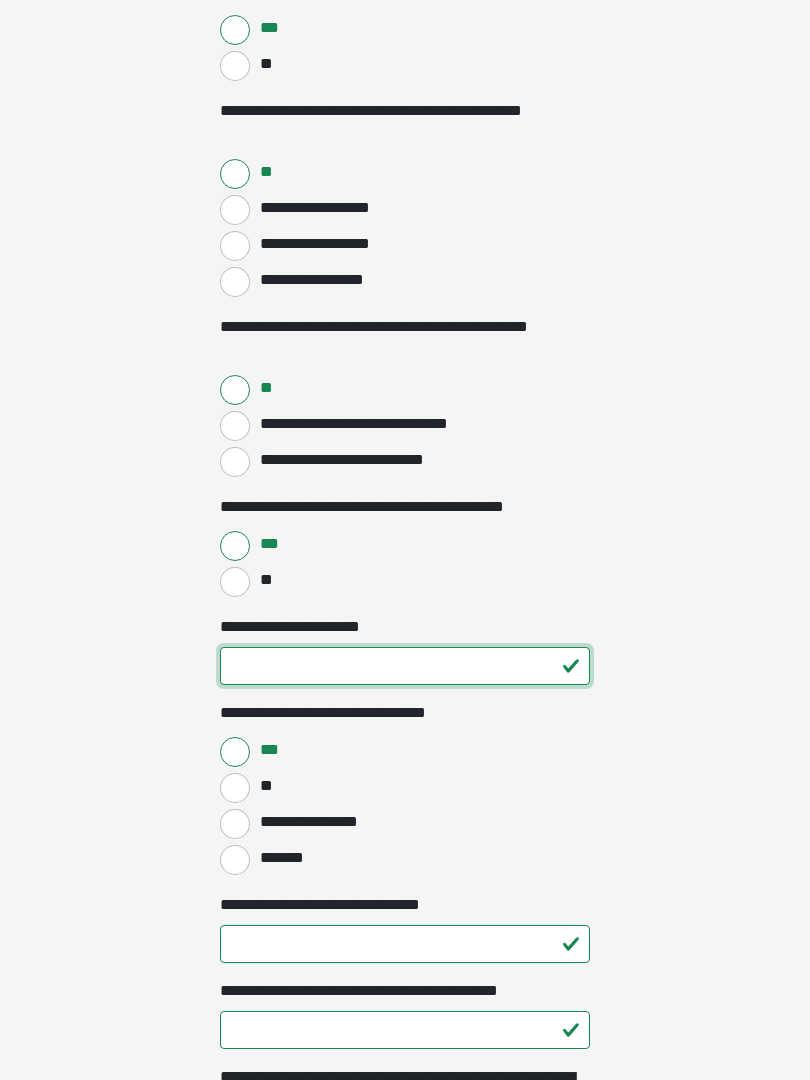 click on "**********" at bounding box center (405, 666) 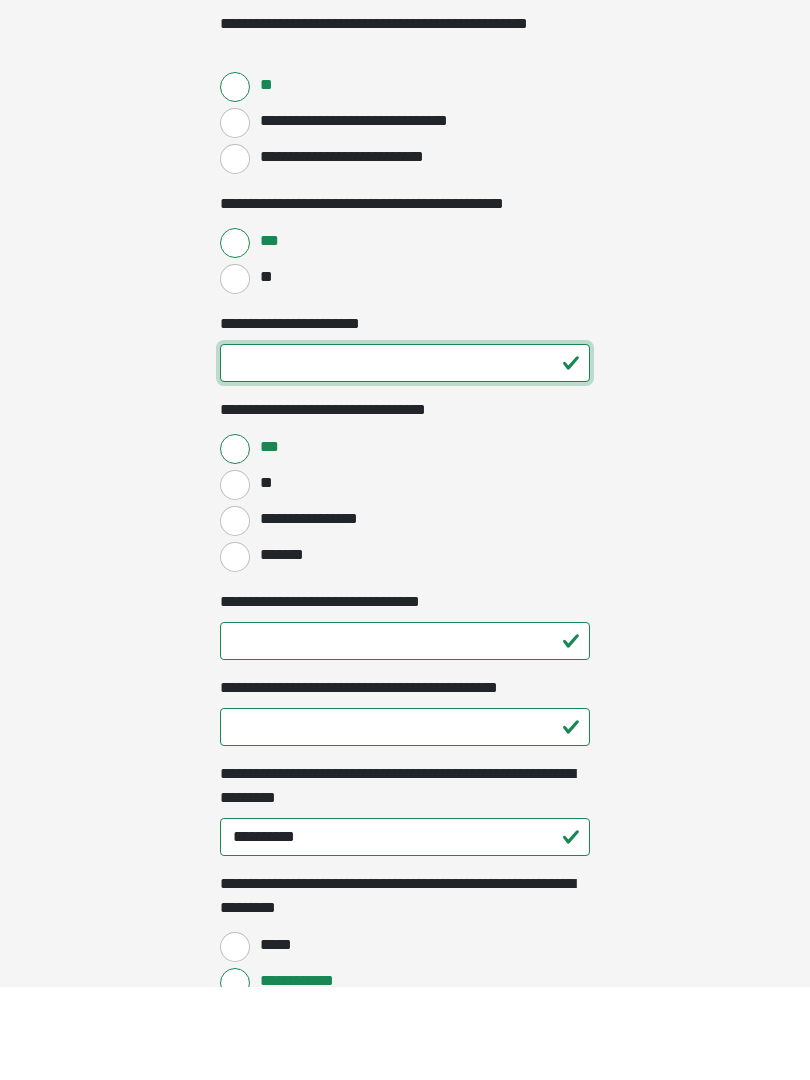 scroll, scrollTop: 1013, scrollLeft: 0, axis: vertical 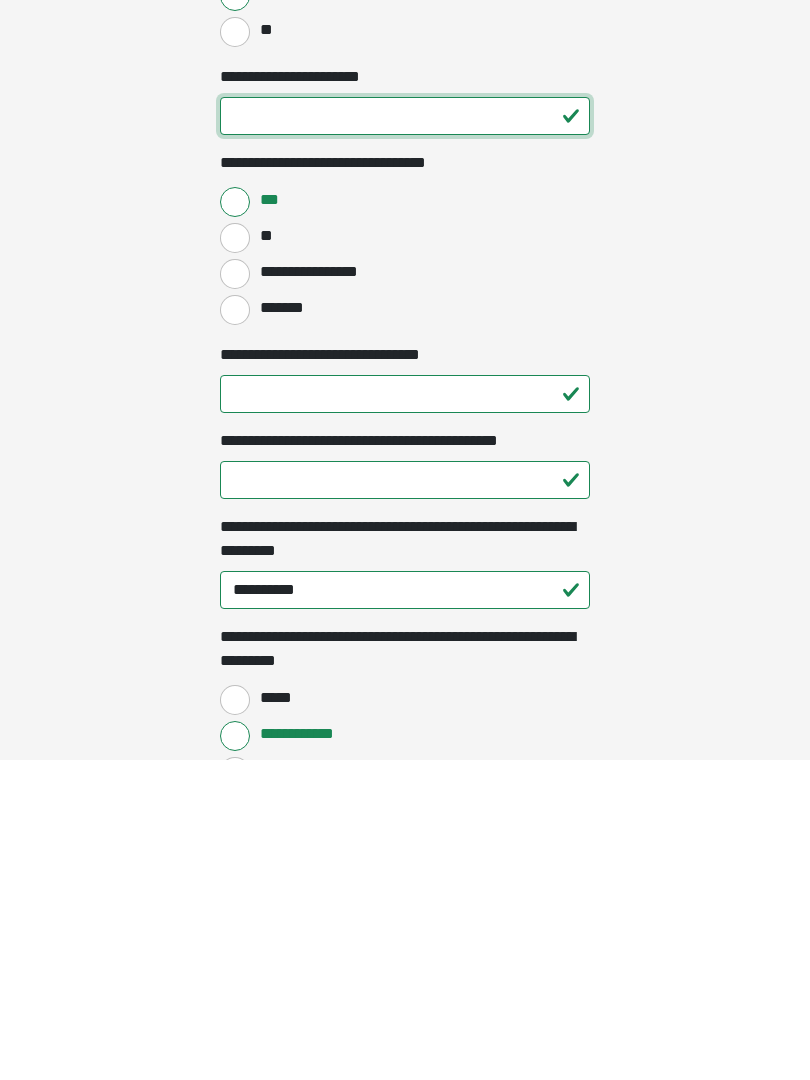 type on "**" 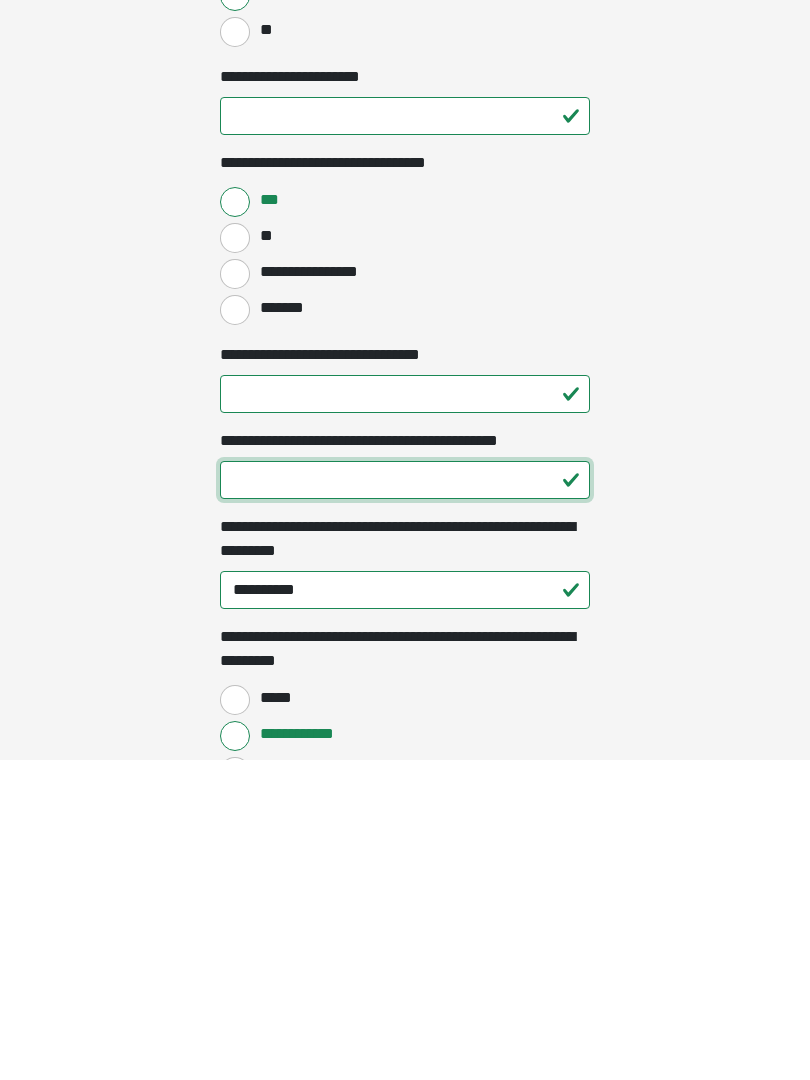 click on "**********" at bounding box center [405, 800] 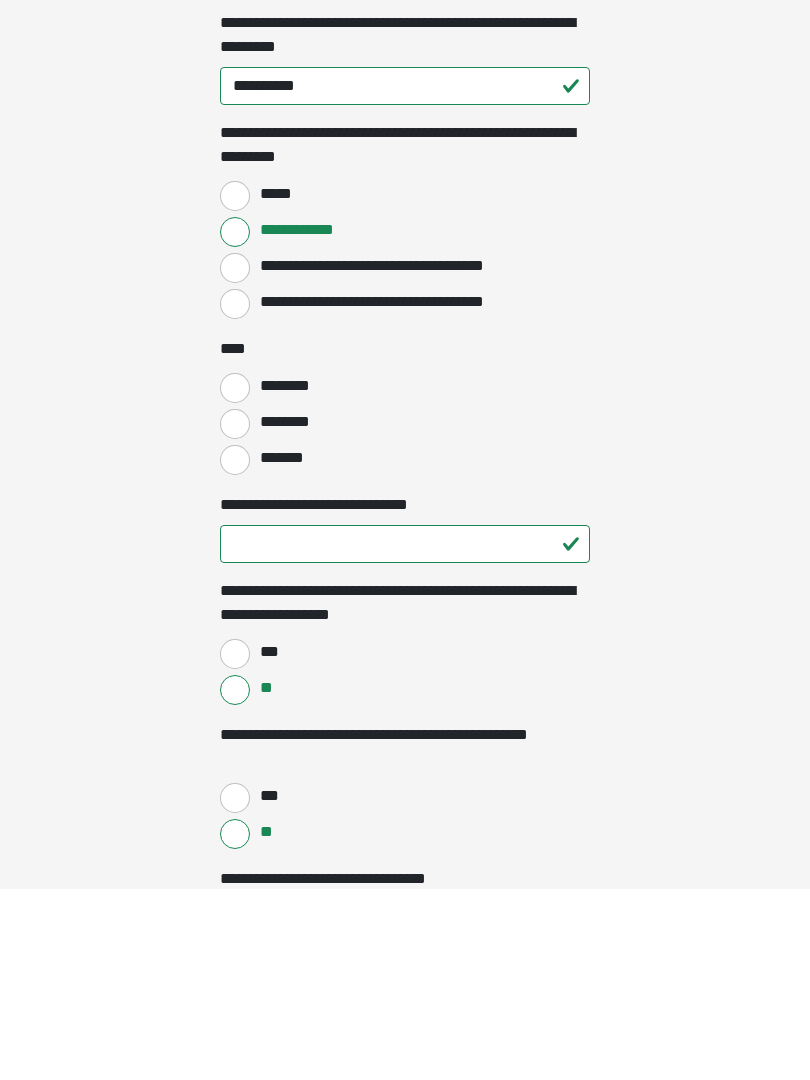 scroll, scrollTop: 1697, scrollLeft: 0, axis: vertical 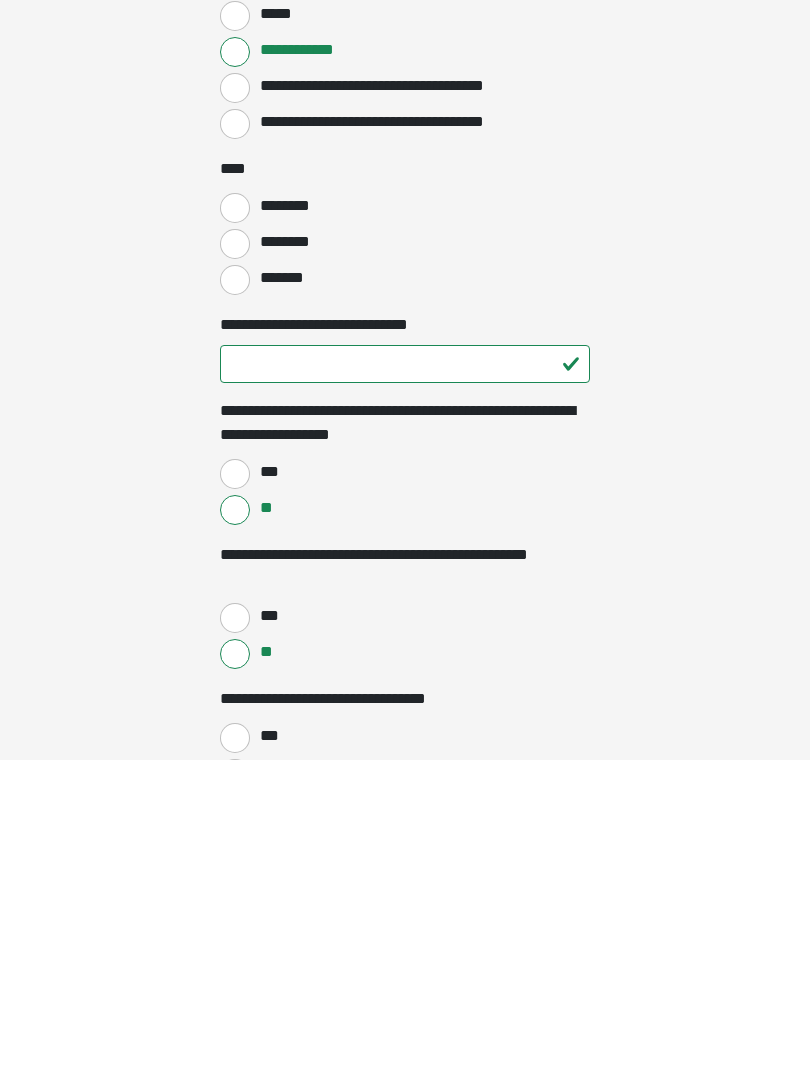 type on "**" 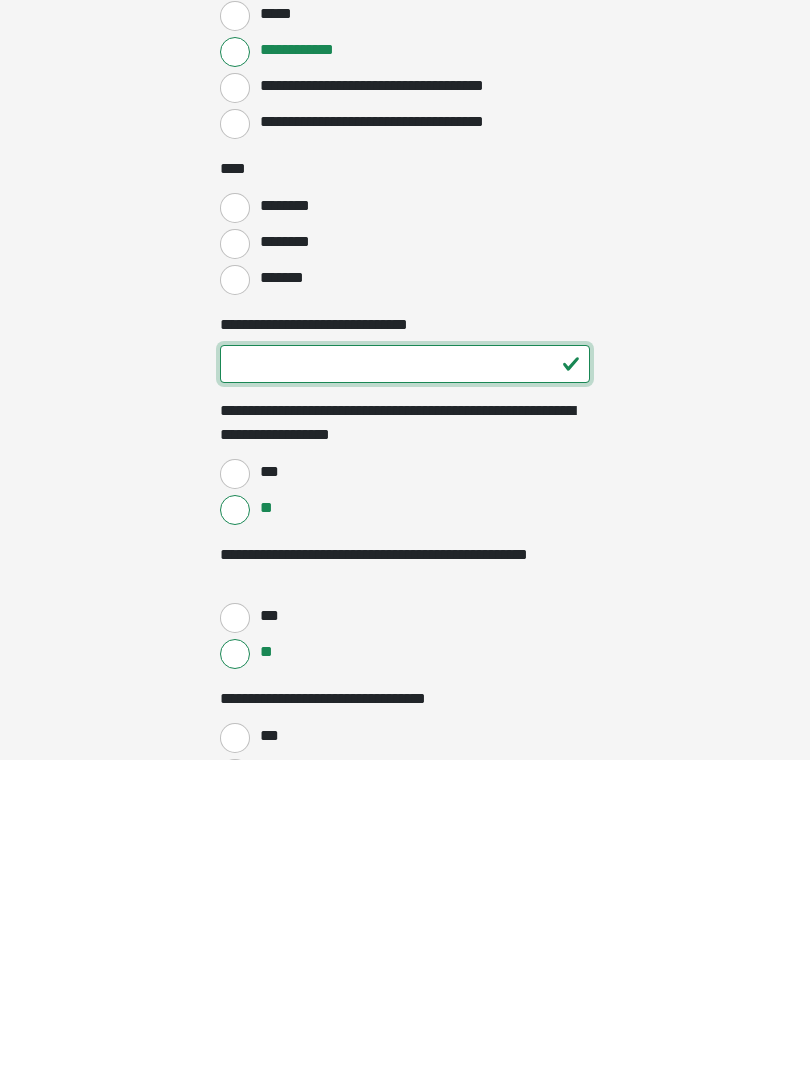 type on "*" 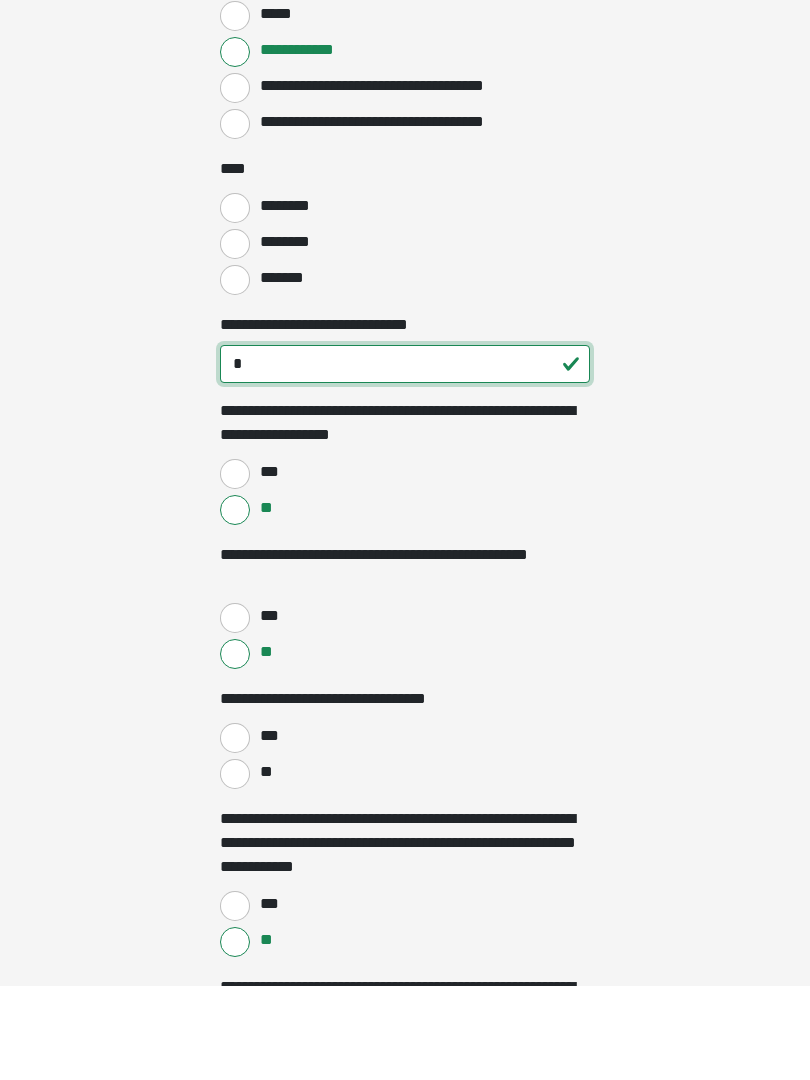 scroll, scrollTop: 1943, scrollLeft: 0, axis: vertical 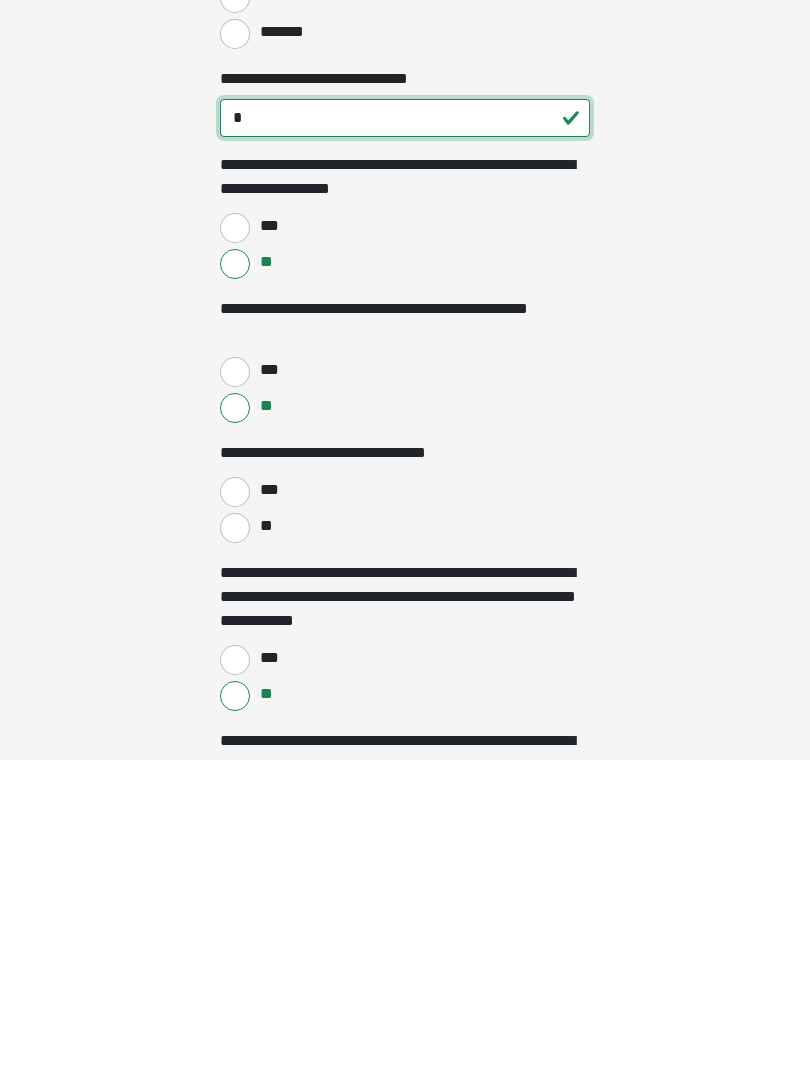 type on "*" 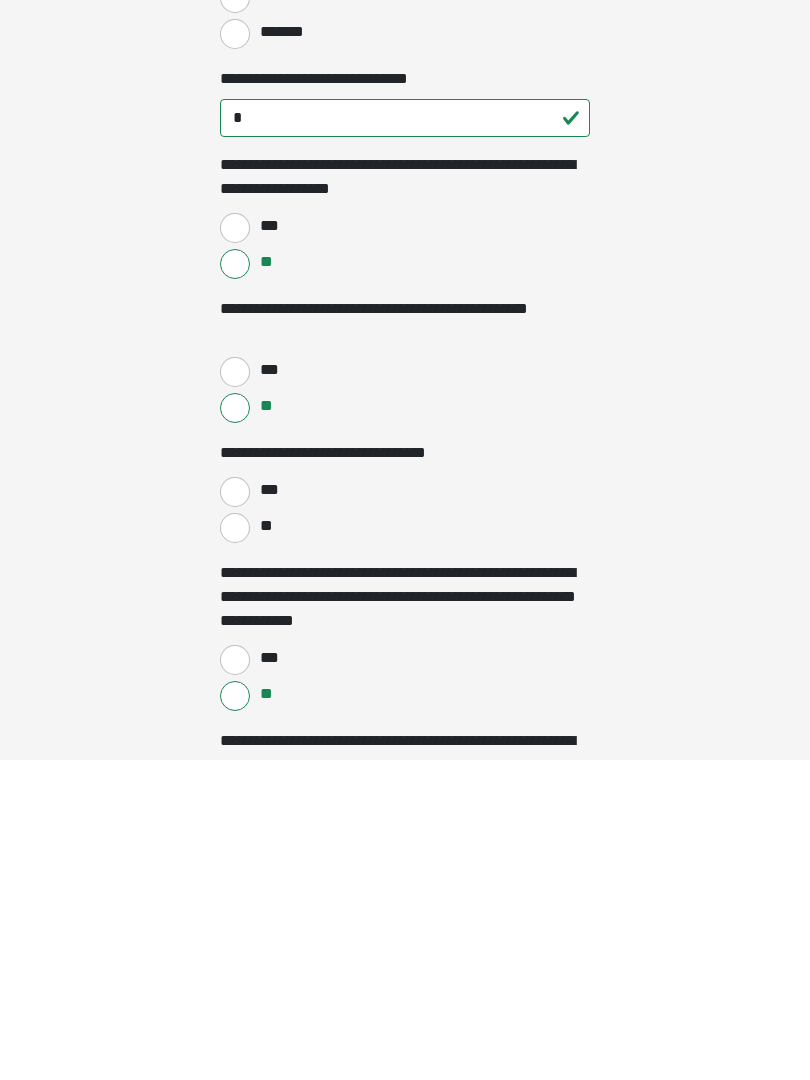 click on "**" at bounding box center (235, 848) 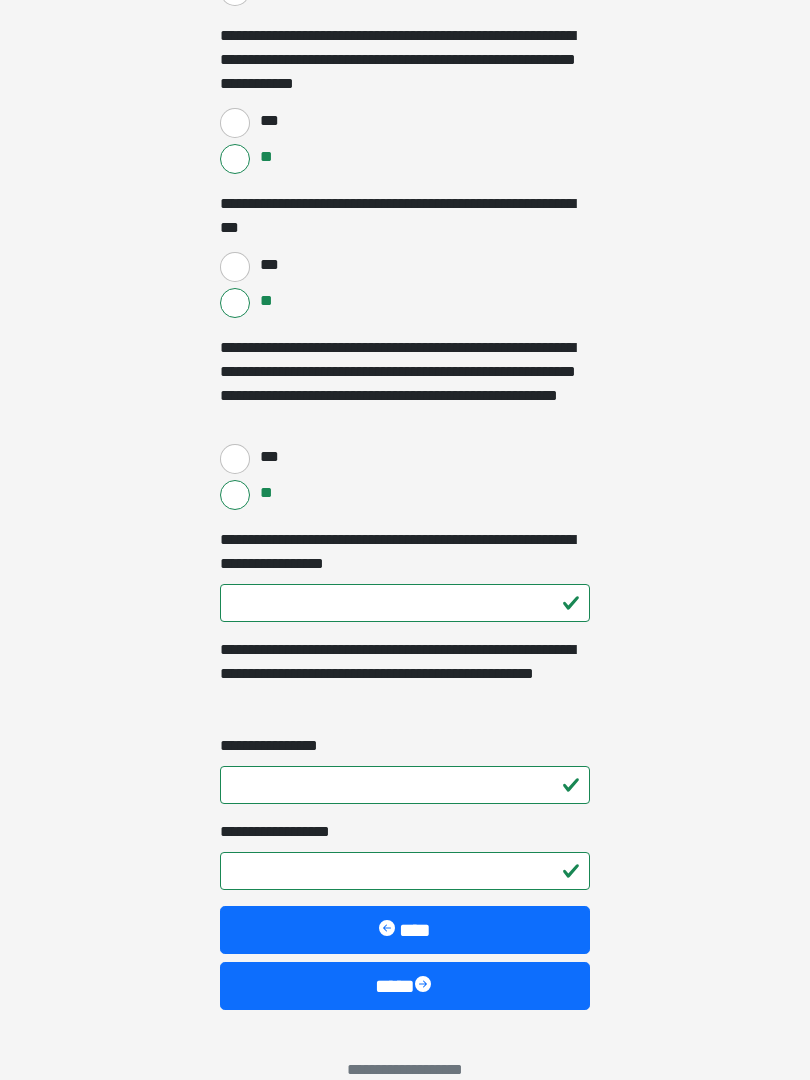 scroll, scrollTop: 2801, scrollLeft: 0, axis: vertical 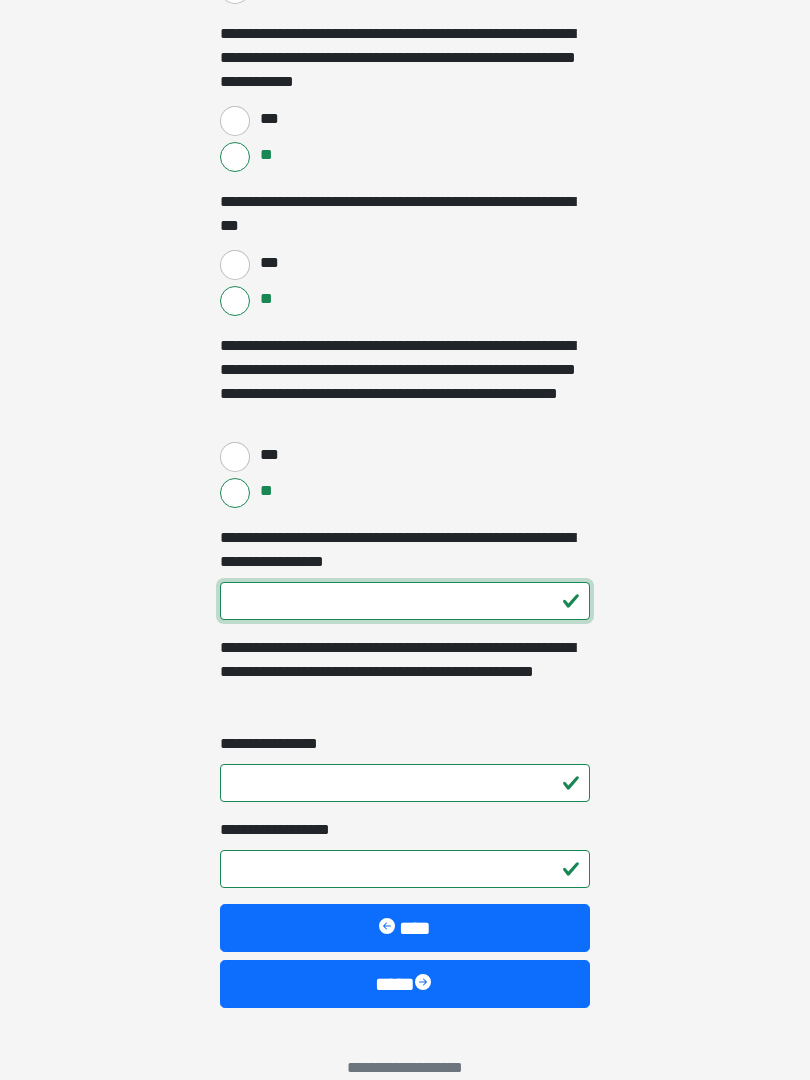 click on "**********" at bounding box center (405, 602) 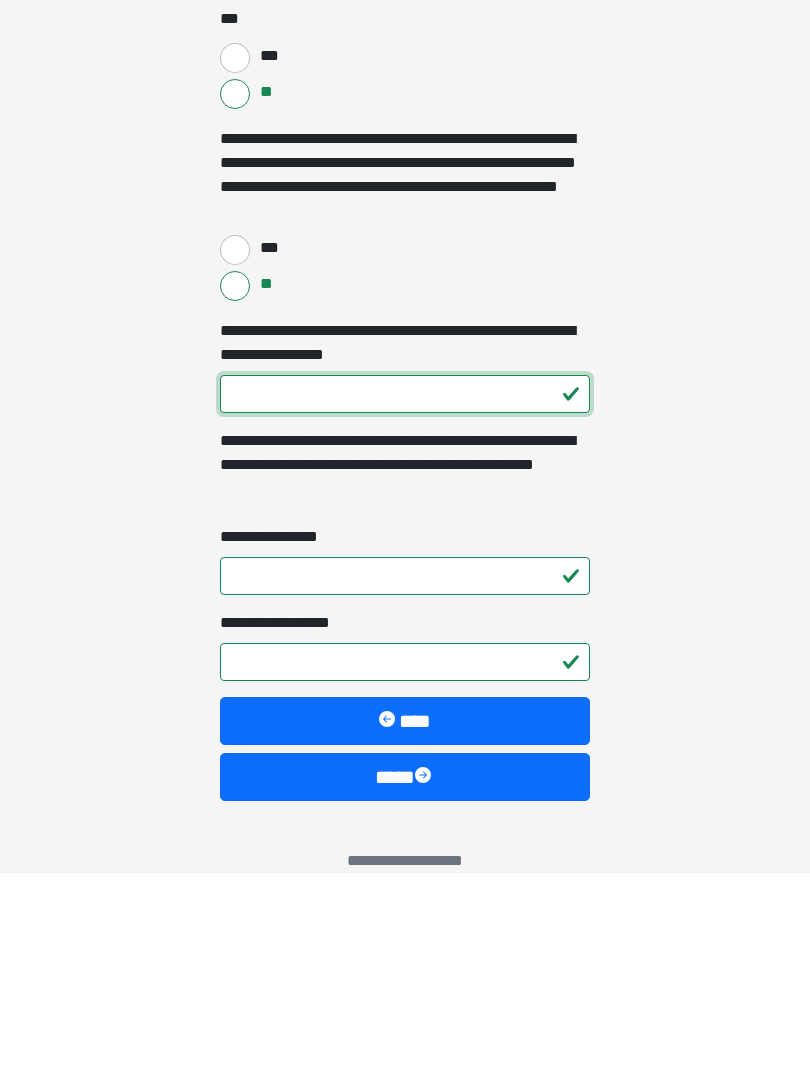 type on "***" 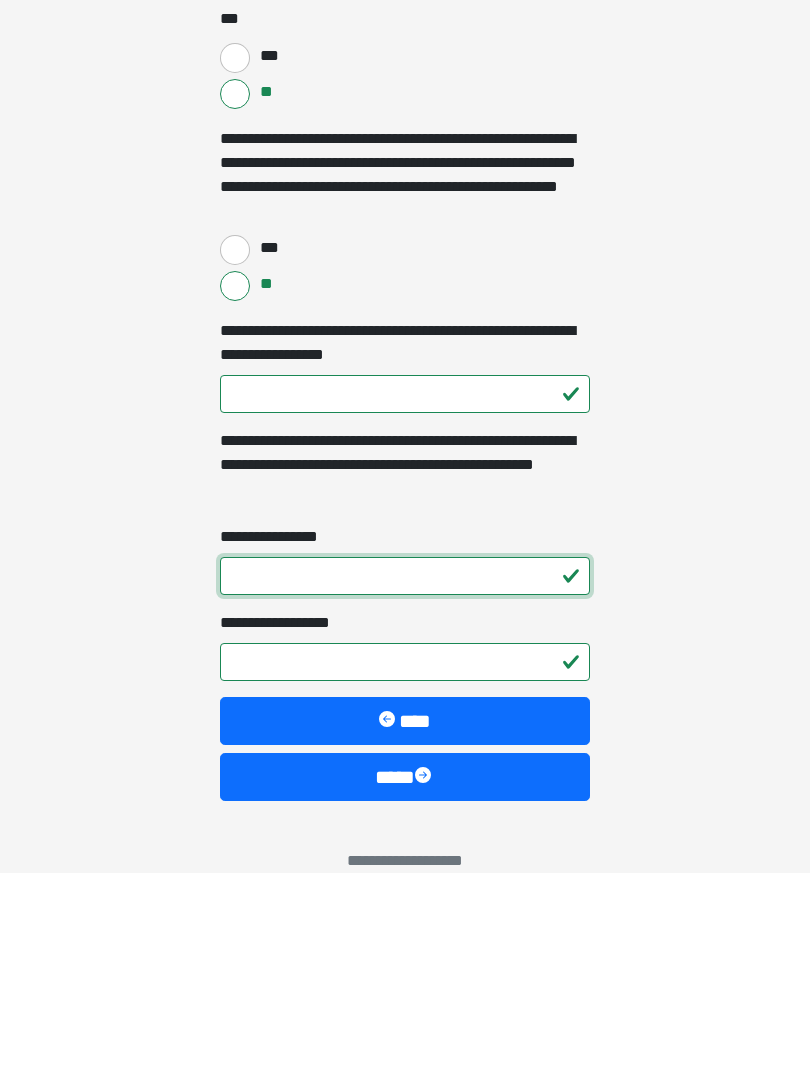 click on "**********" at bounding box center [405, 784] 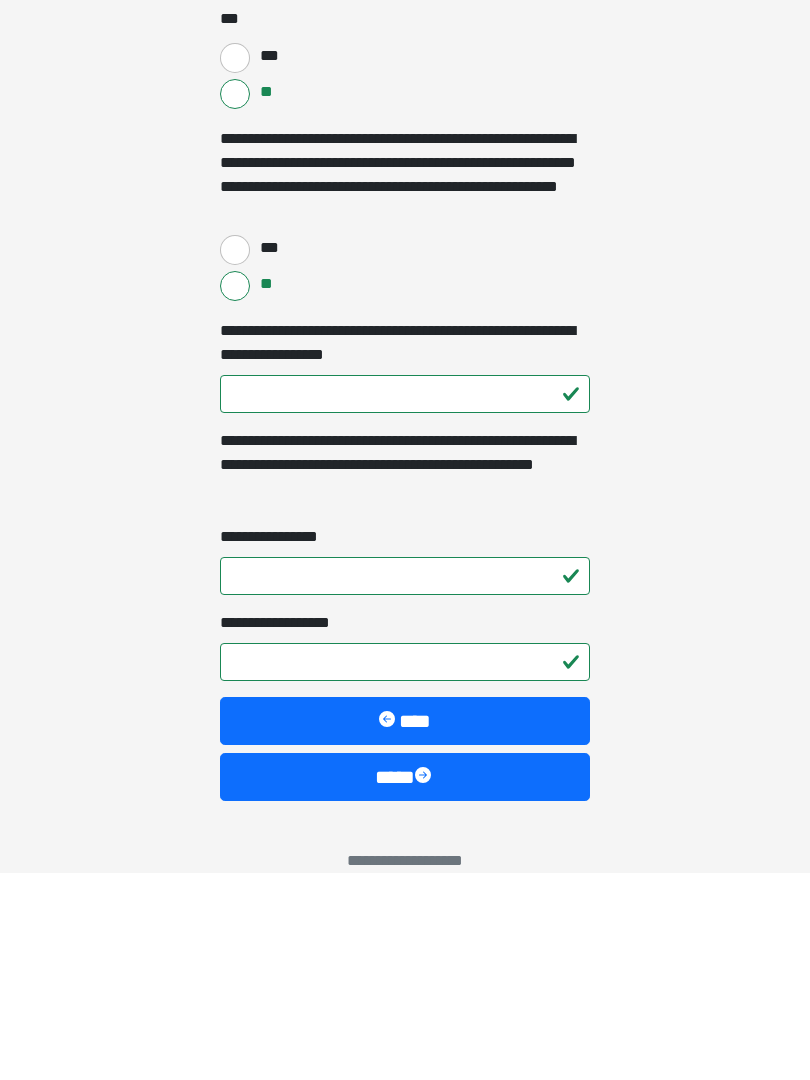 click on "**********" at bounding box center (405, 870) 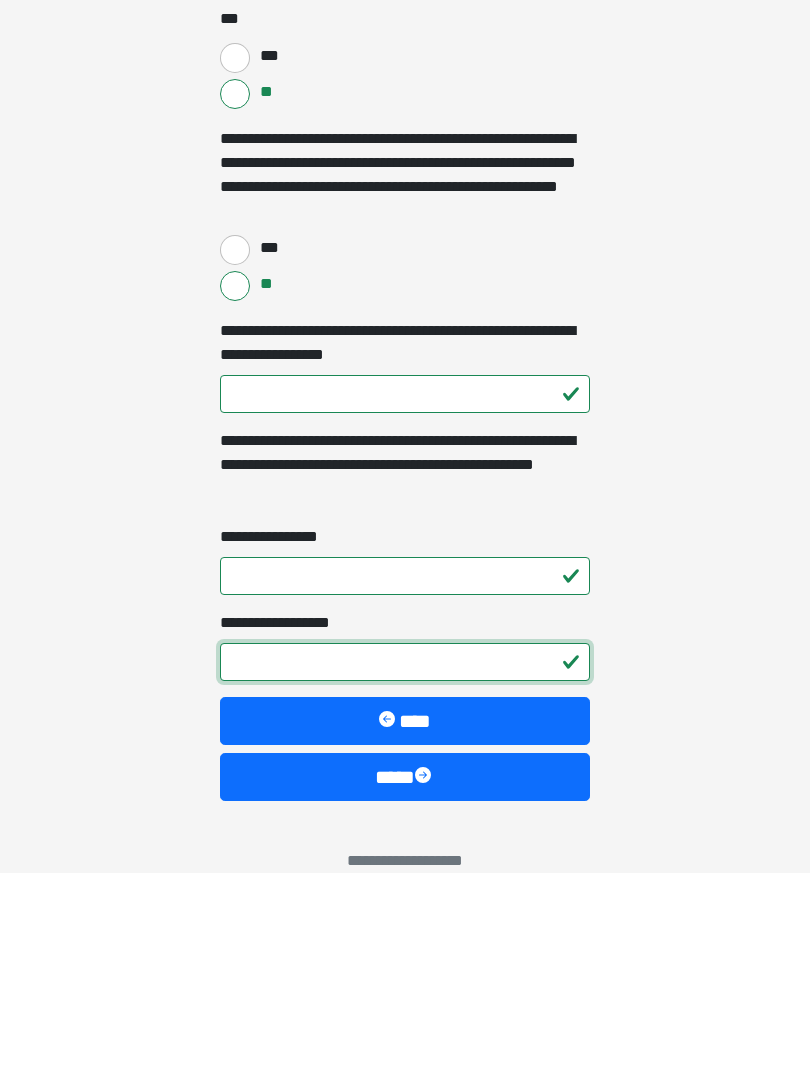 scroll, scrollTop: 2833, scrollLeft: 0, axis: vertical 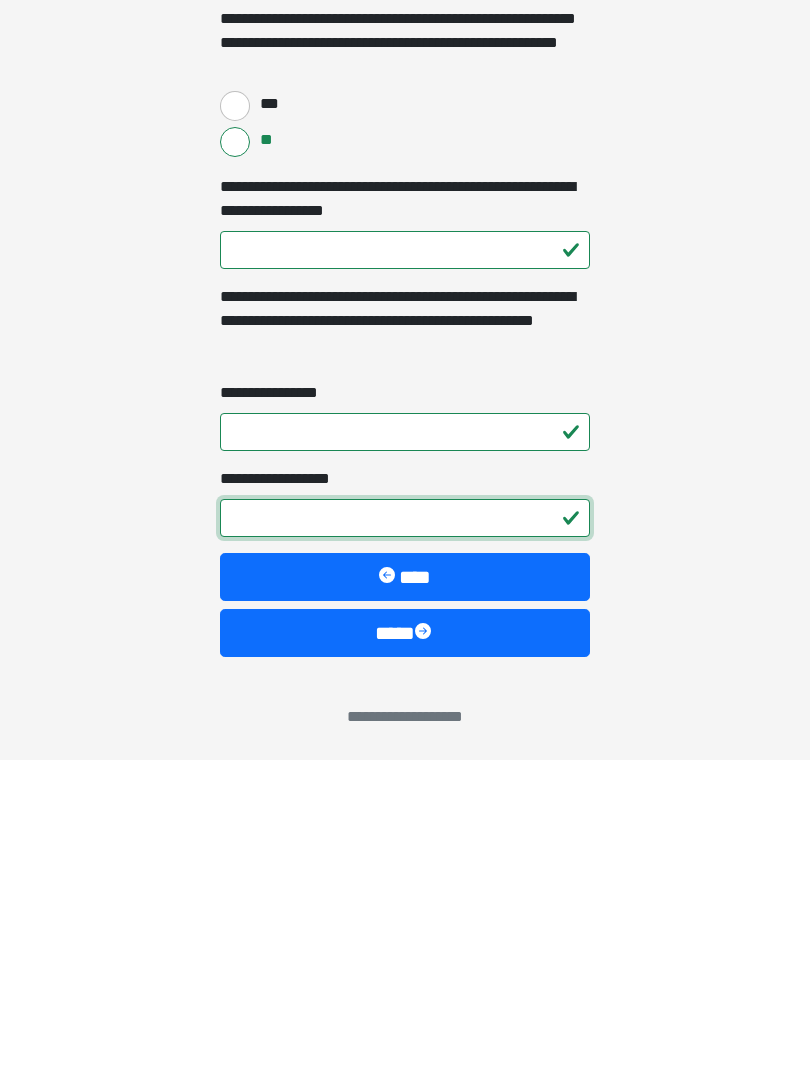 type on "*" 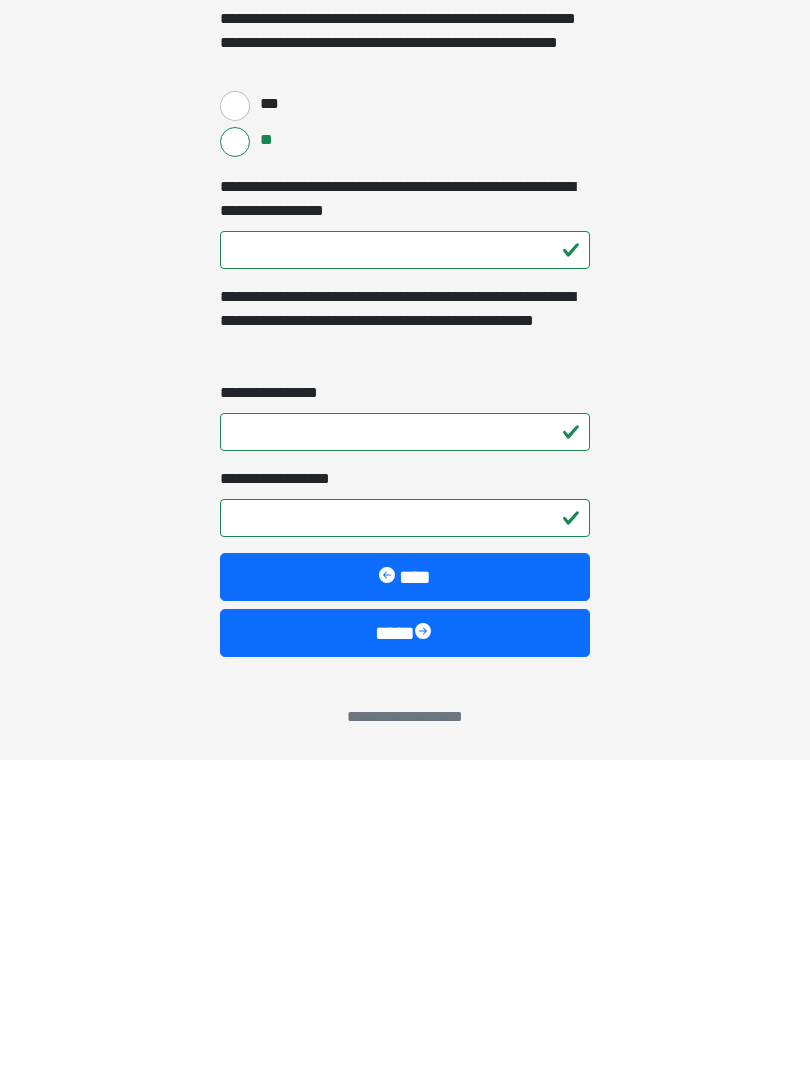 click on "**********" at bounding box center [405, -2293] 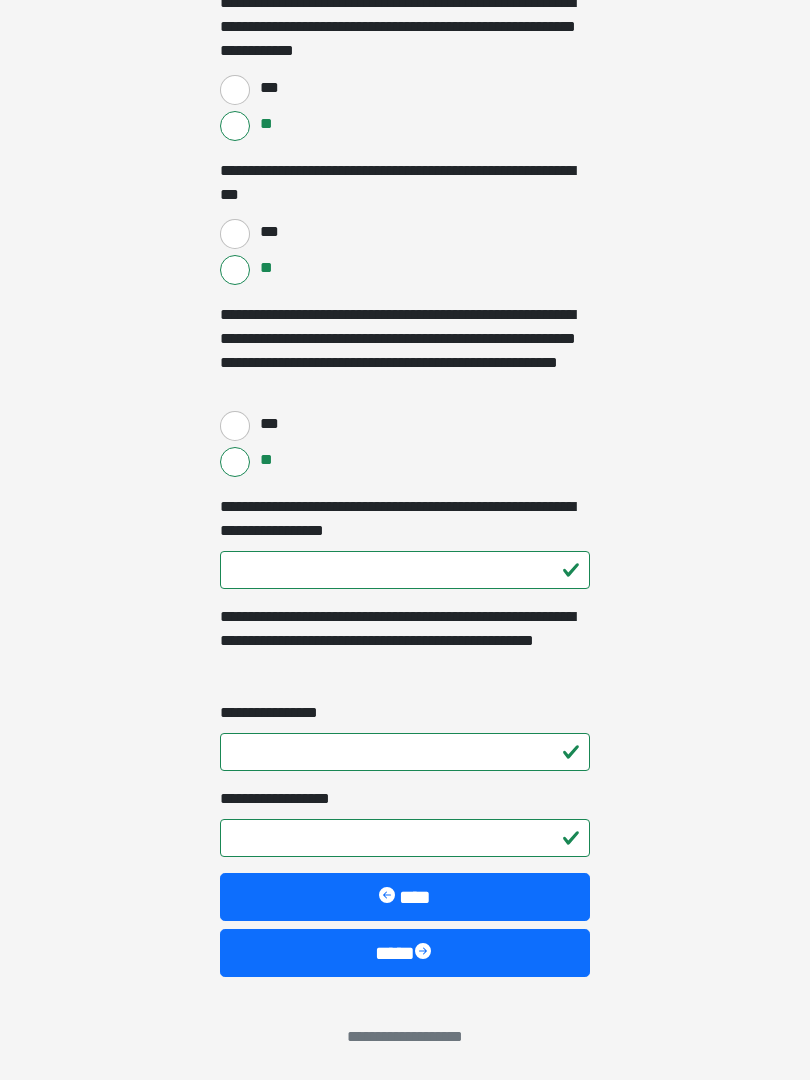 click on "****" at bounding box center [405, 953] 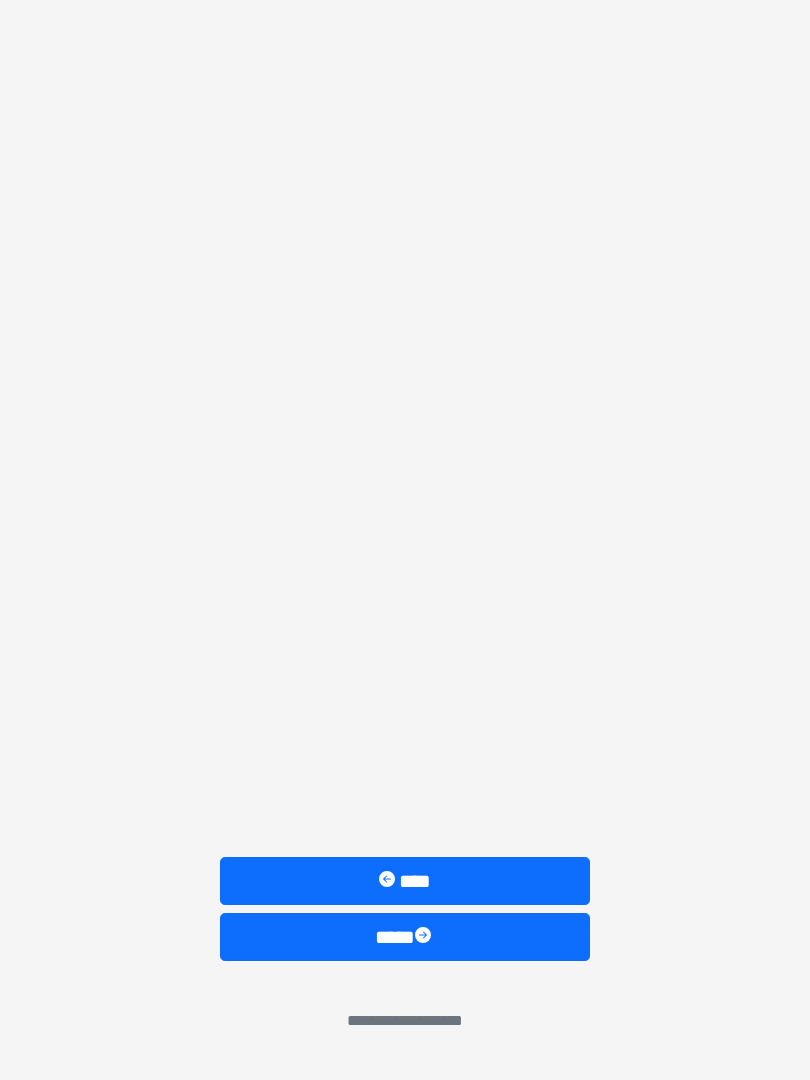 scroll, scrollTop: 0, scrollLeft: 0, axis: both 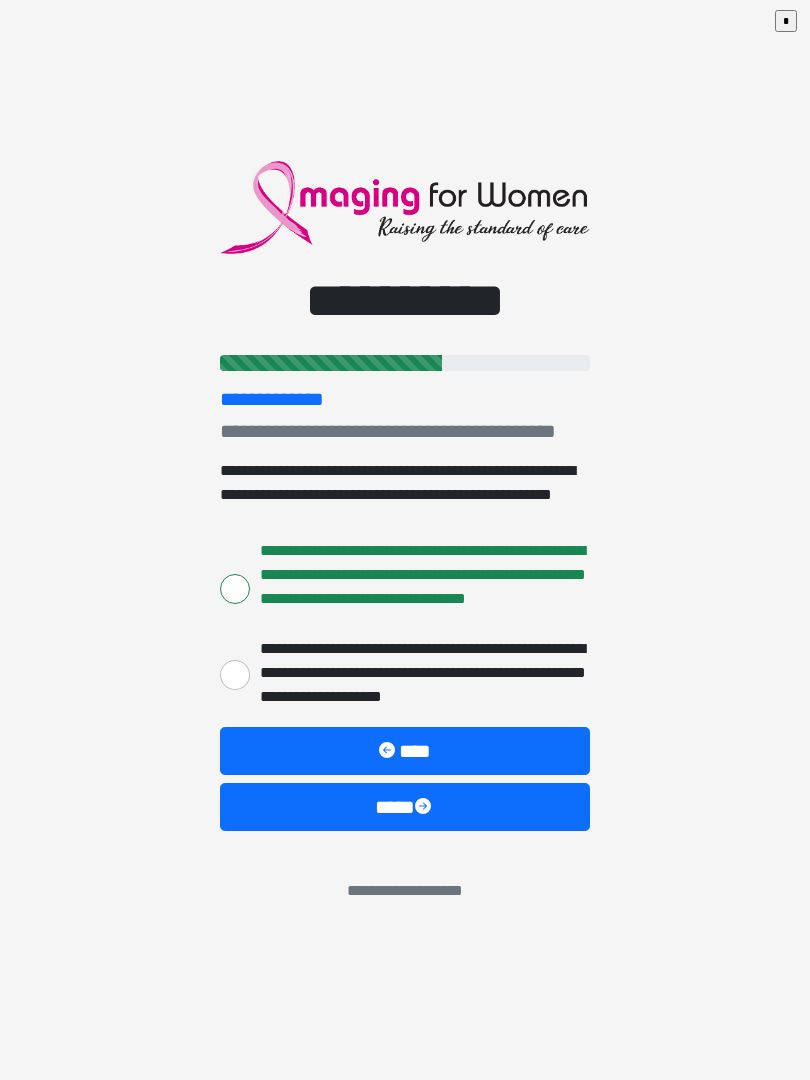 click at bounding box center [425, 808] 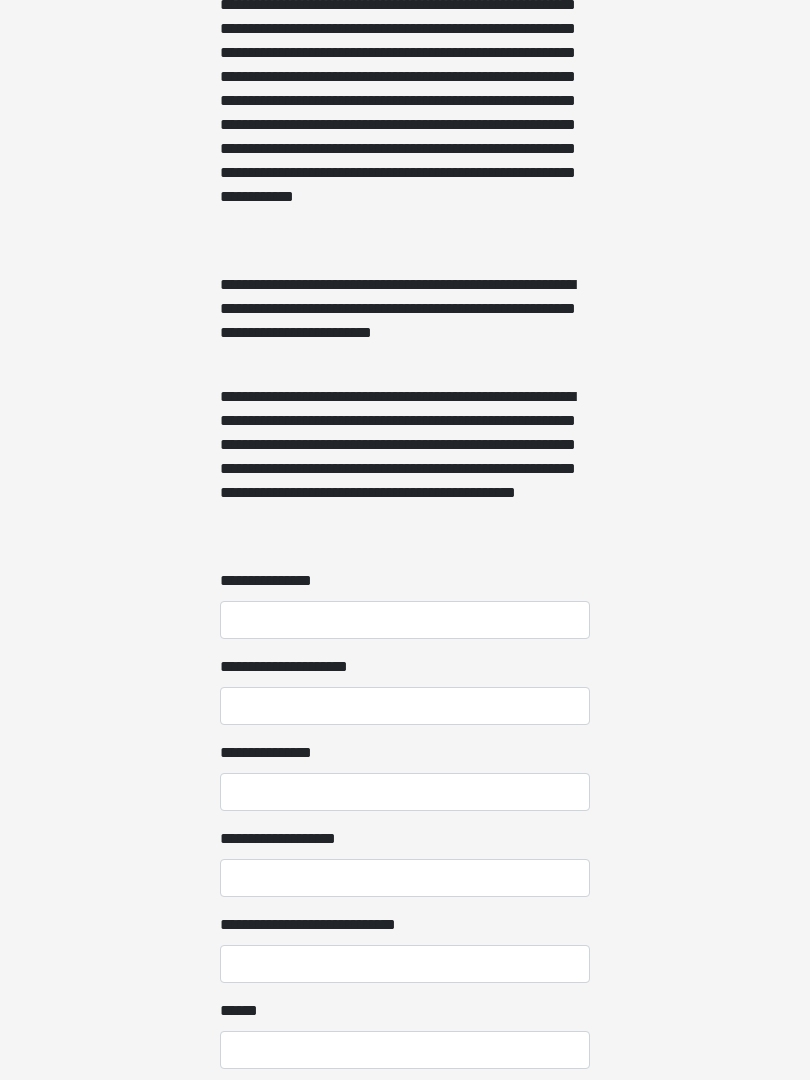 scroll, scrollTop: 1195, scrollLeft: 0, axis: vertical 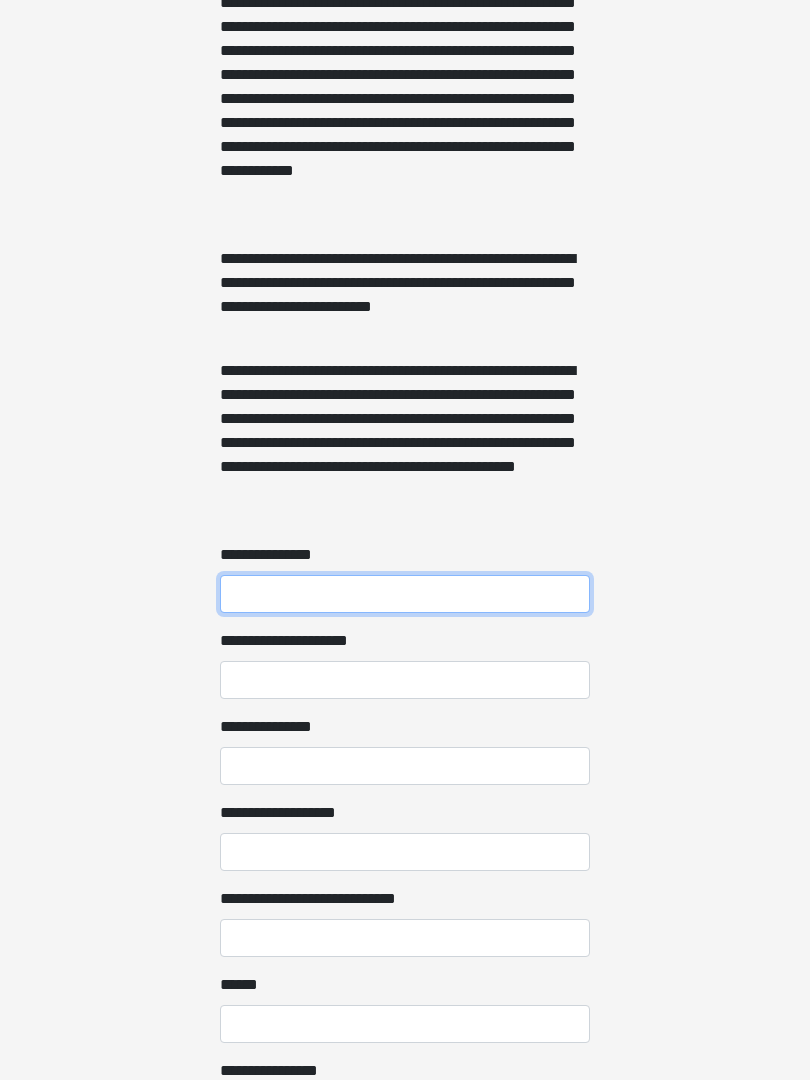 click on "**********" at bounding box center (405, 594) 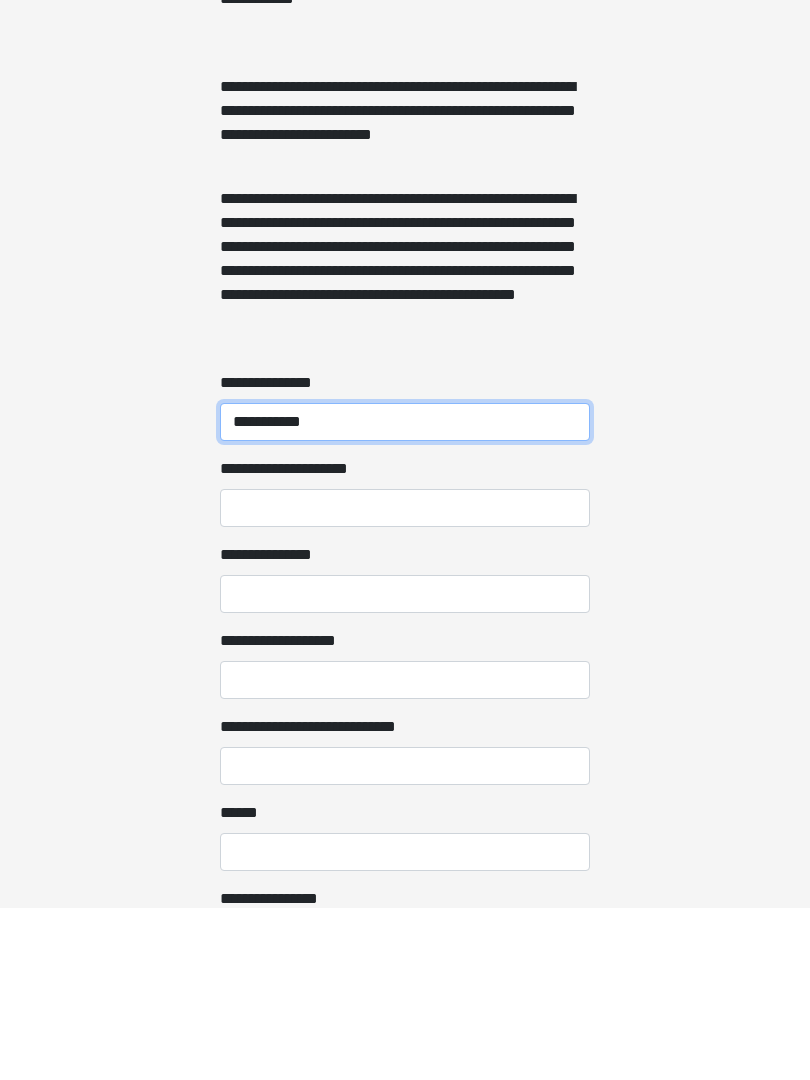 type on "**********" 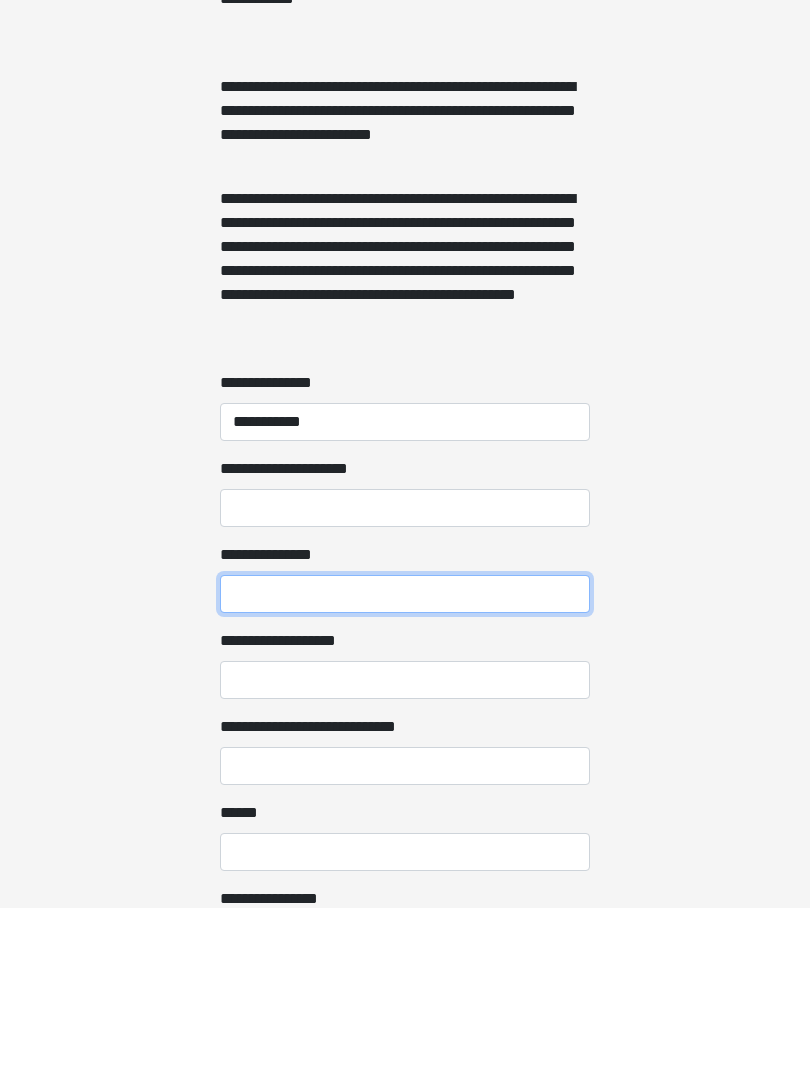 click on "**********" at bounding box center (405, 766) 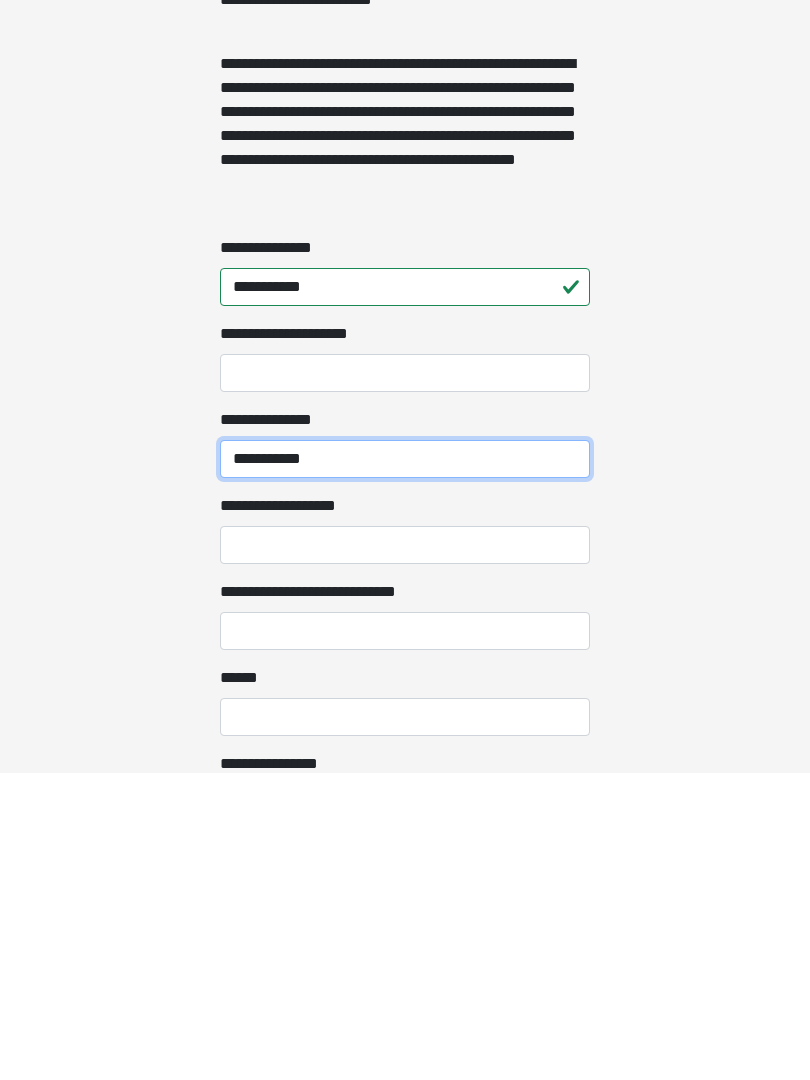 type on "**********" 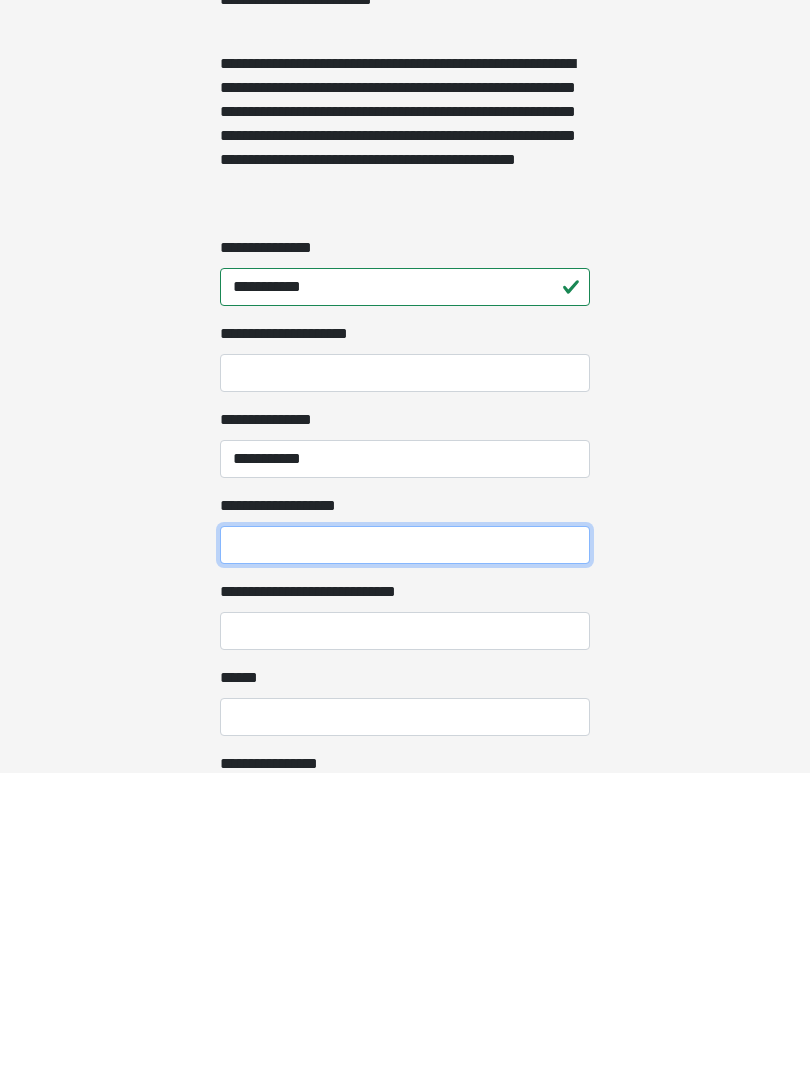 click on "**********" at bounding box center [405, 852] 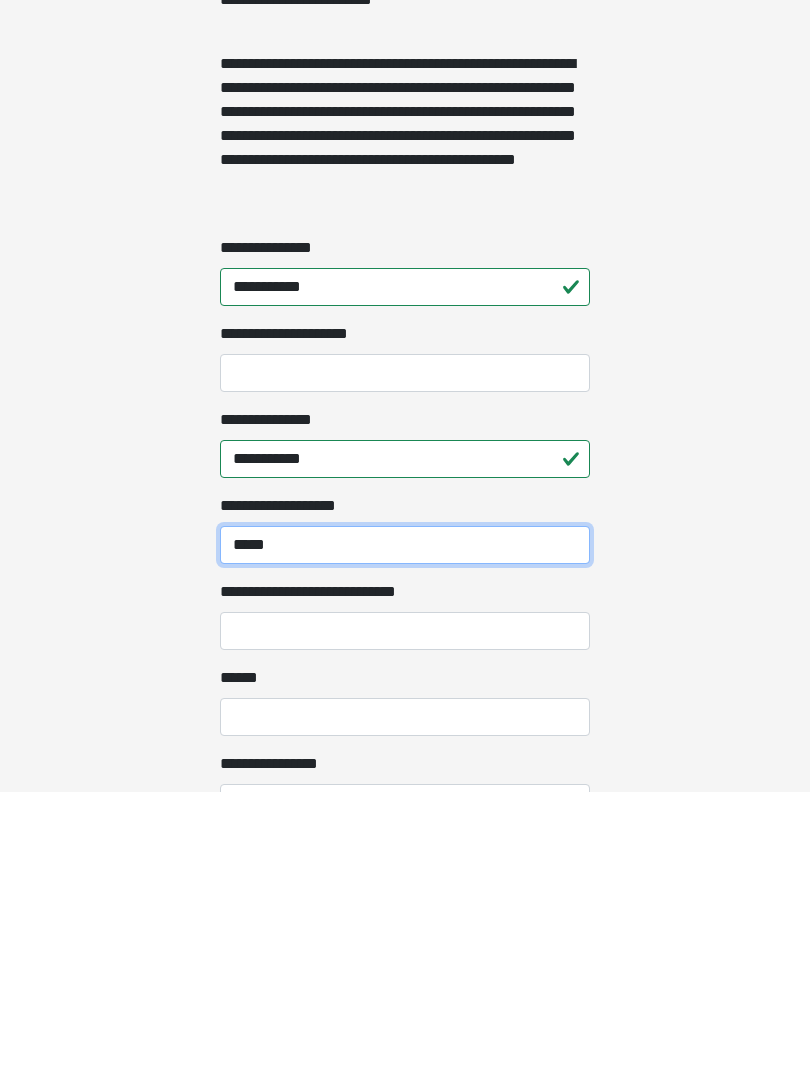 scroll, scrollTop: 1300, scrollLeft: 0, axis: vertical 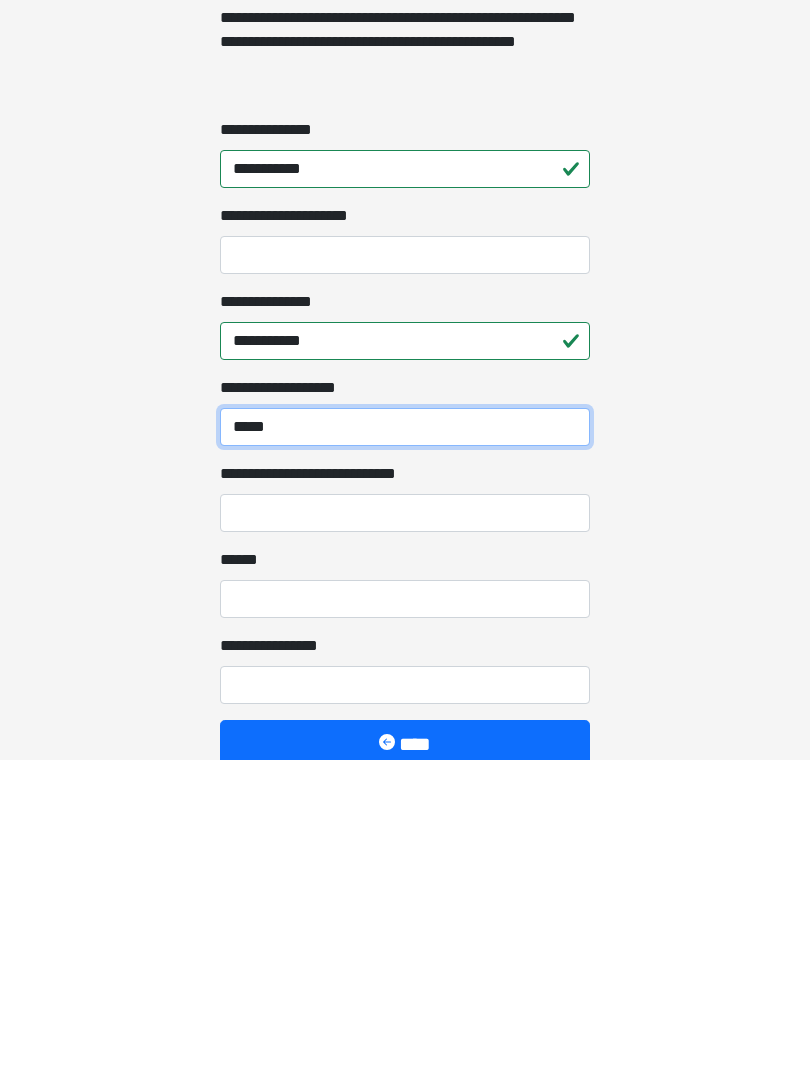 type on "*****" 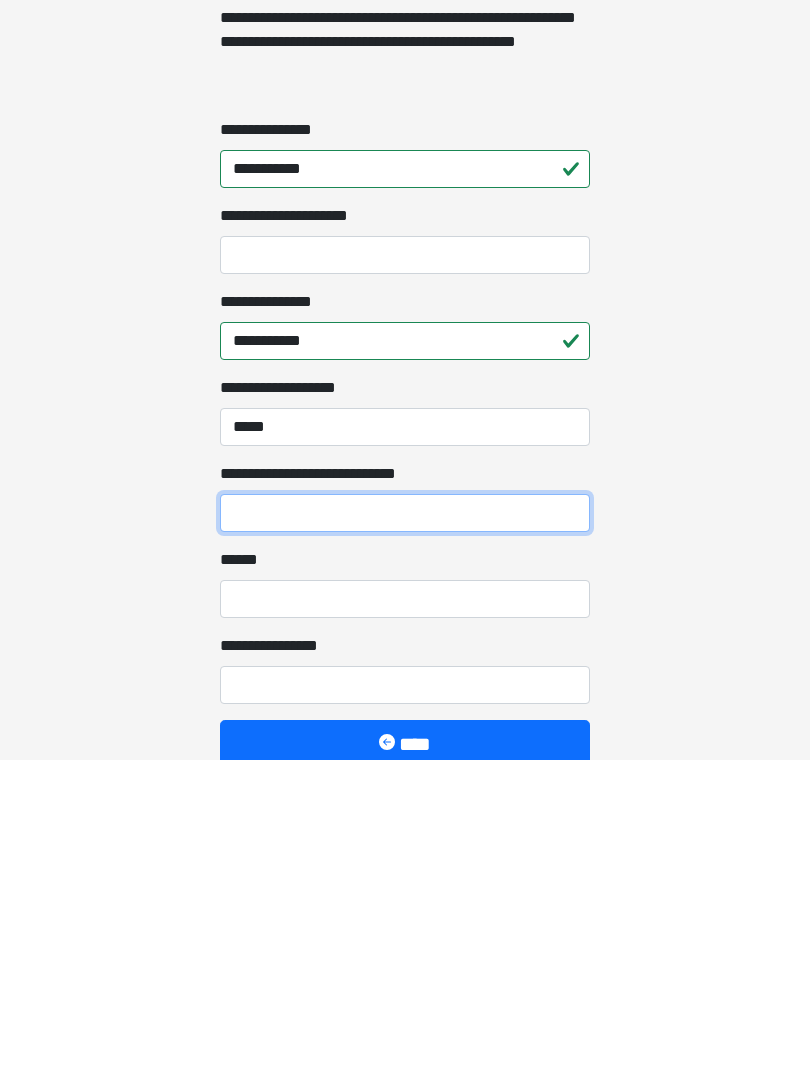 click on "**********" at bounding box center [405, 833] 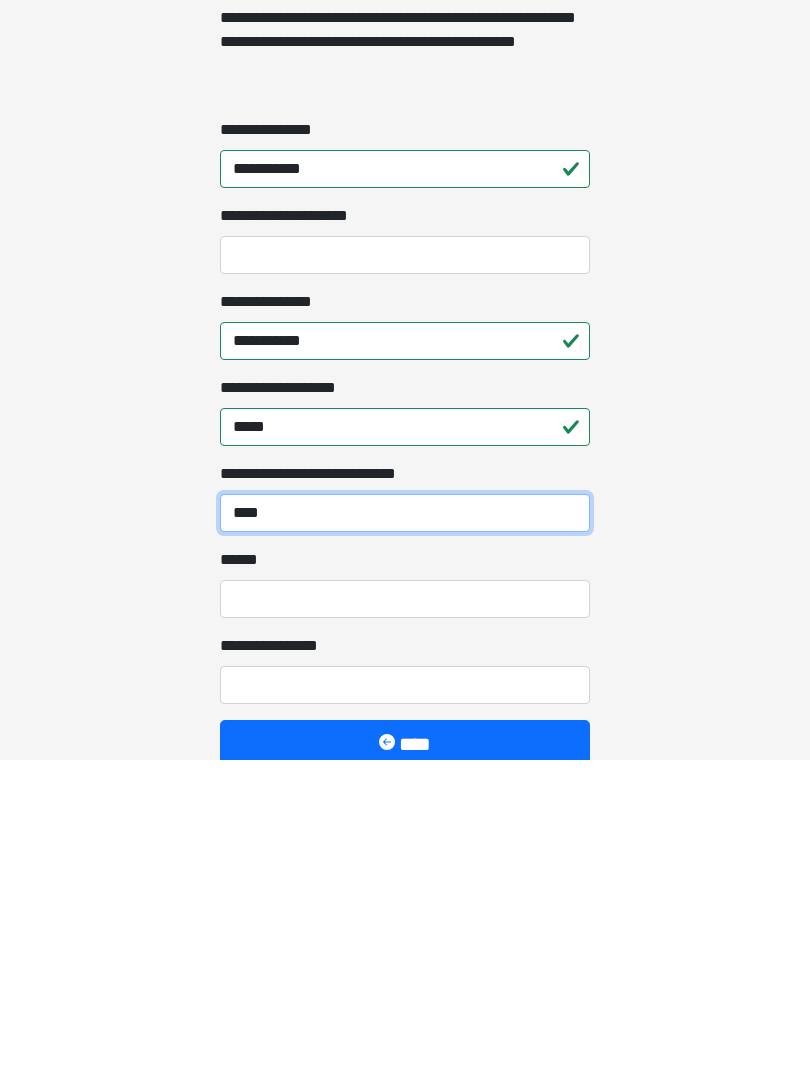 type on "****" 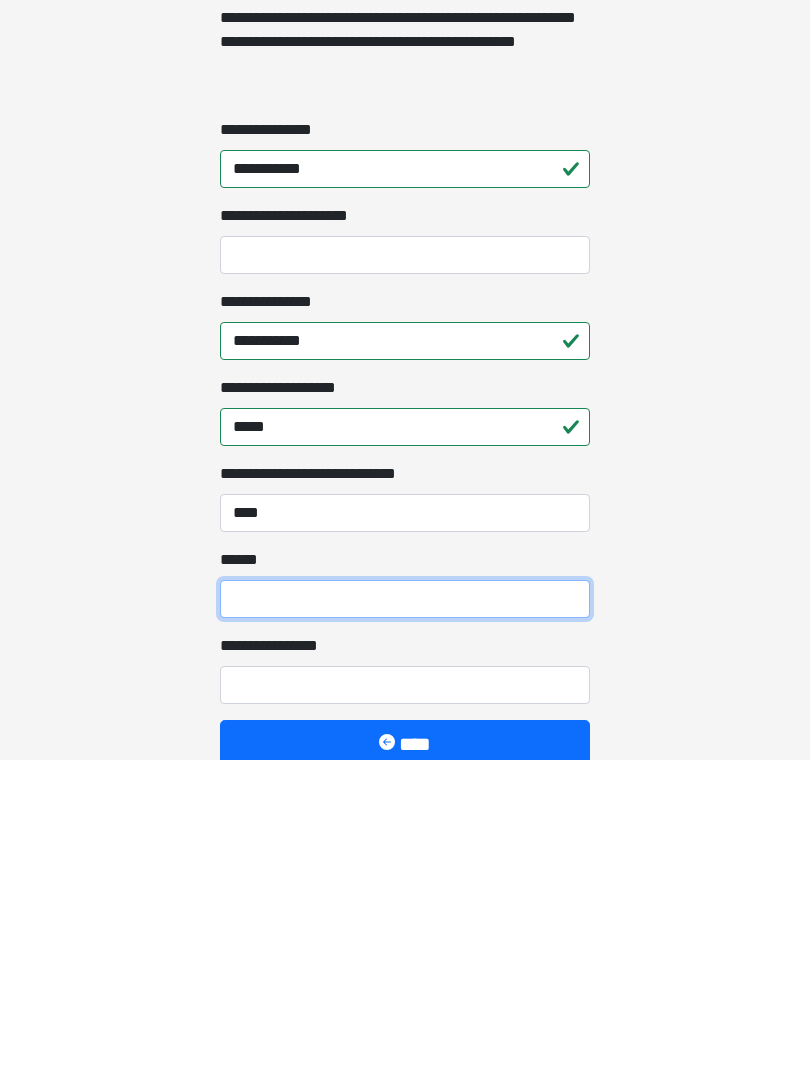 click on "**** *" at bounding box center [405, 919] 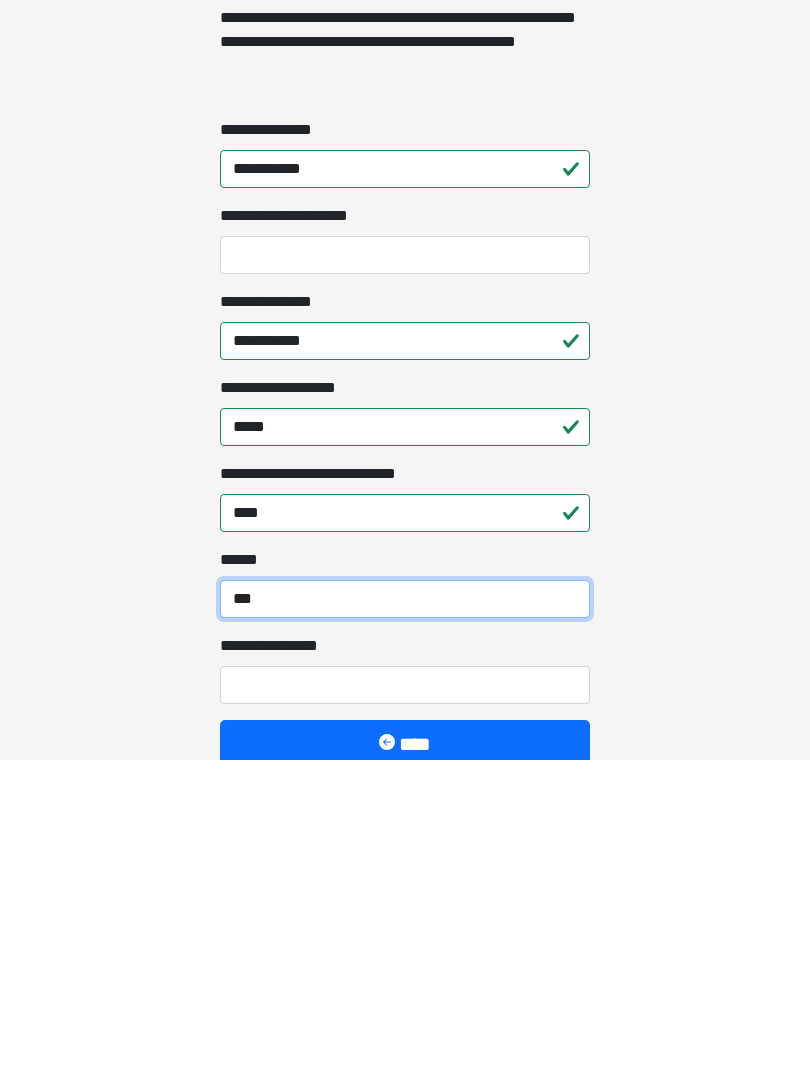 type on "***" 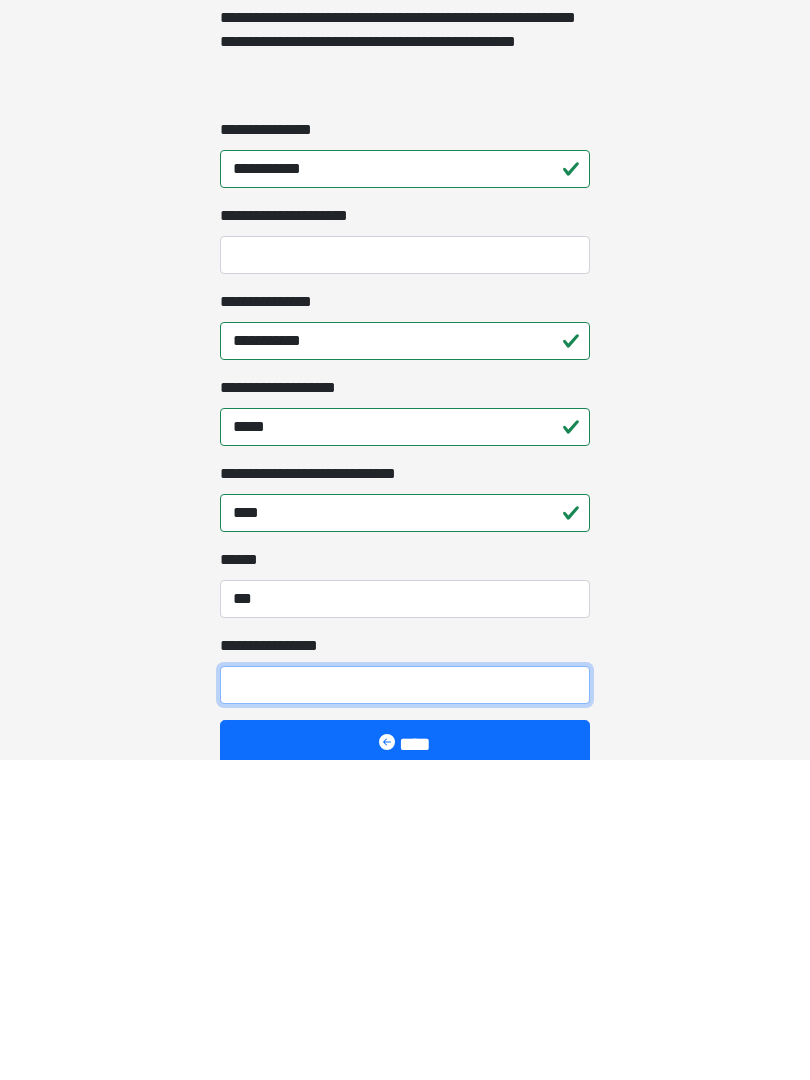 click on "**********" at bounding box center [405, 1005] 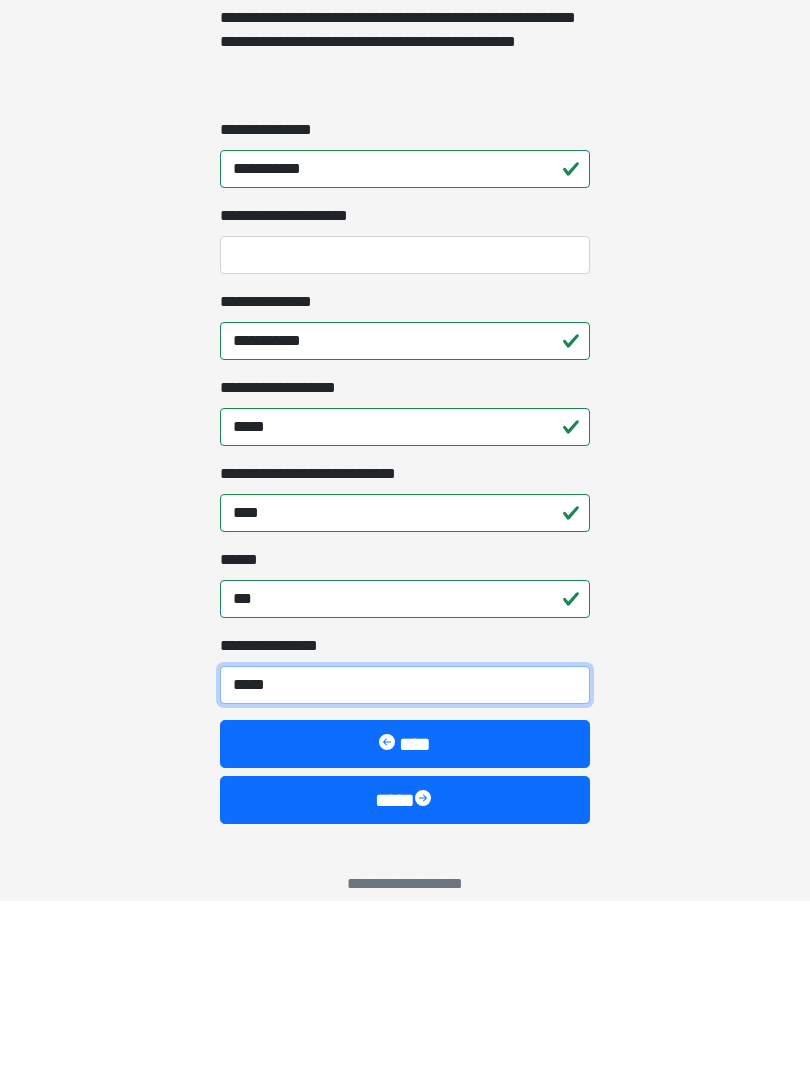scroll, scrollTop: 1467, scrollLeft: 0, axis: vertical 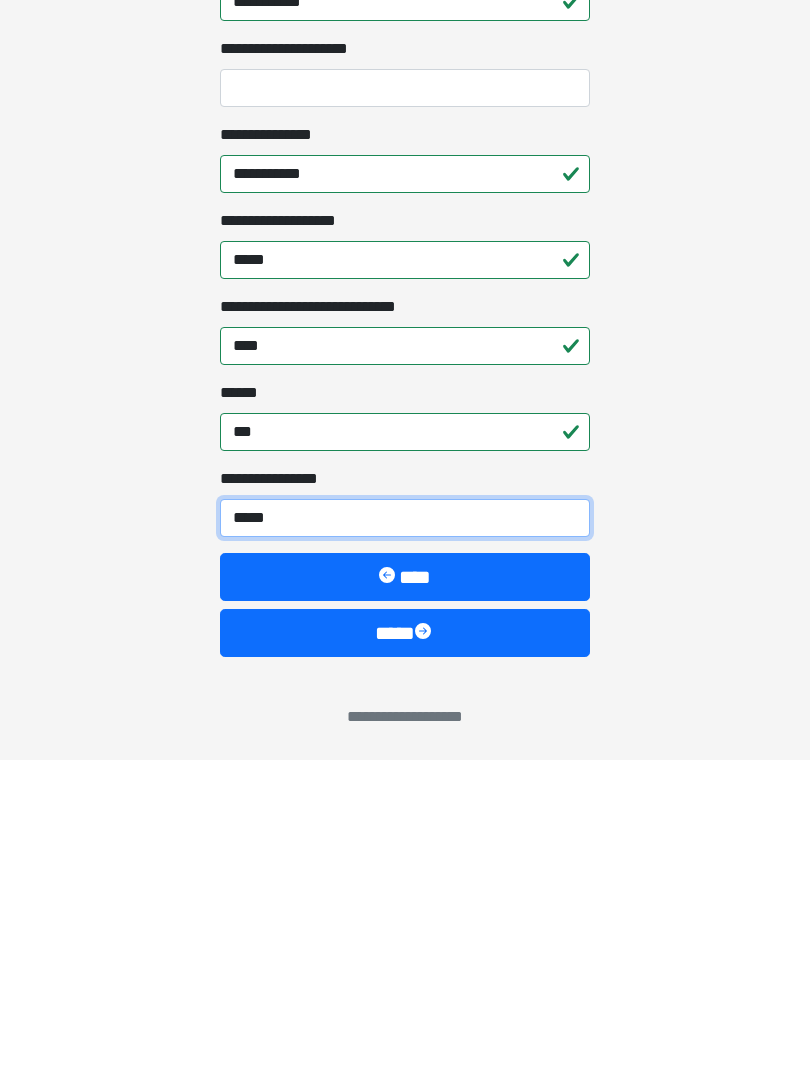 type on "*****" 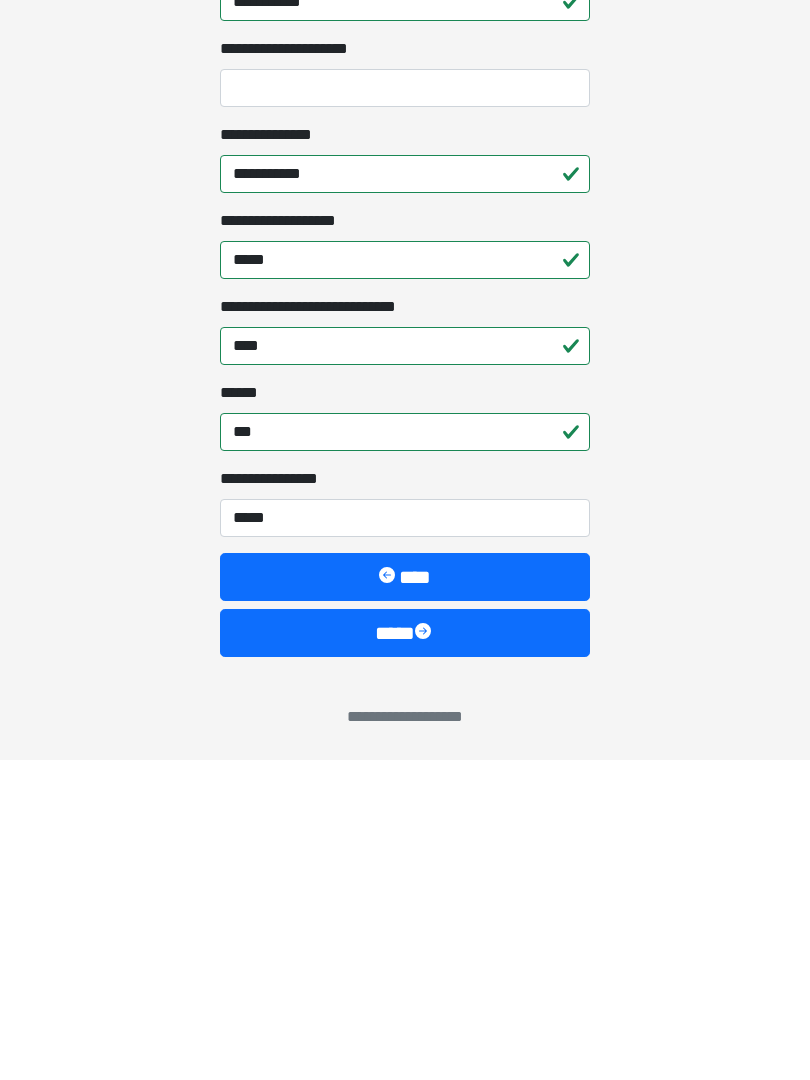 click on "**********" at bounding box center [405, -927] 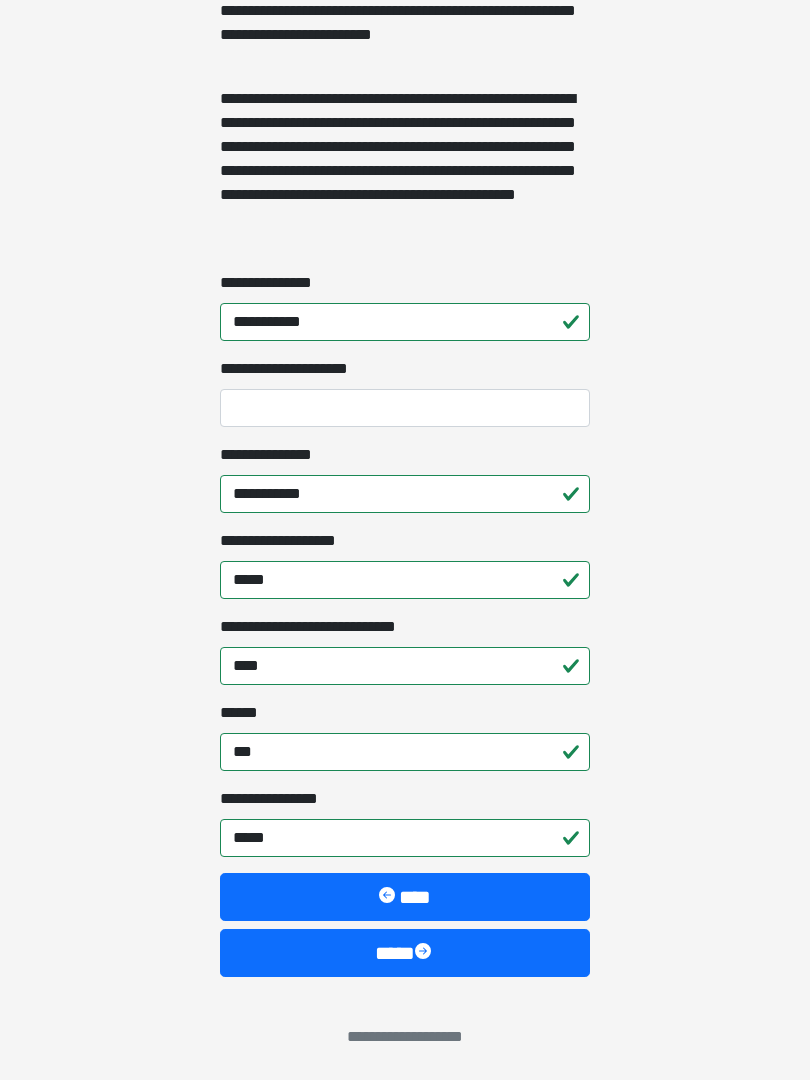 click on "****" at bounding box center (405, 953) 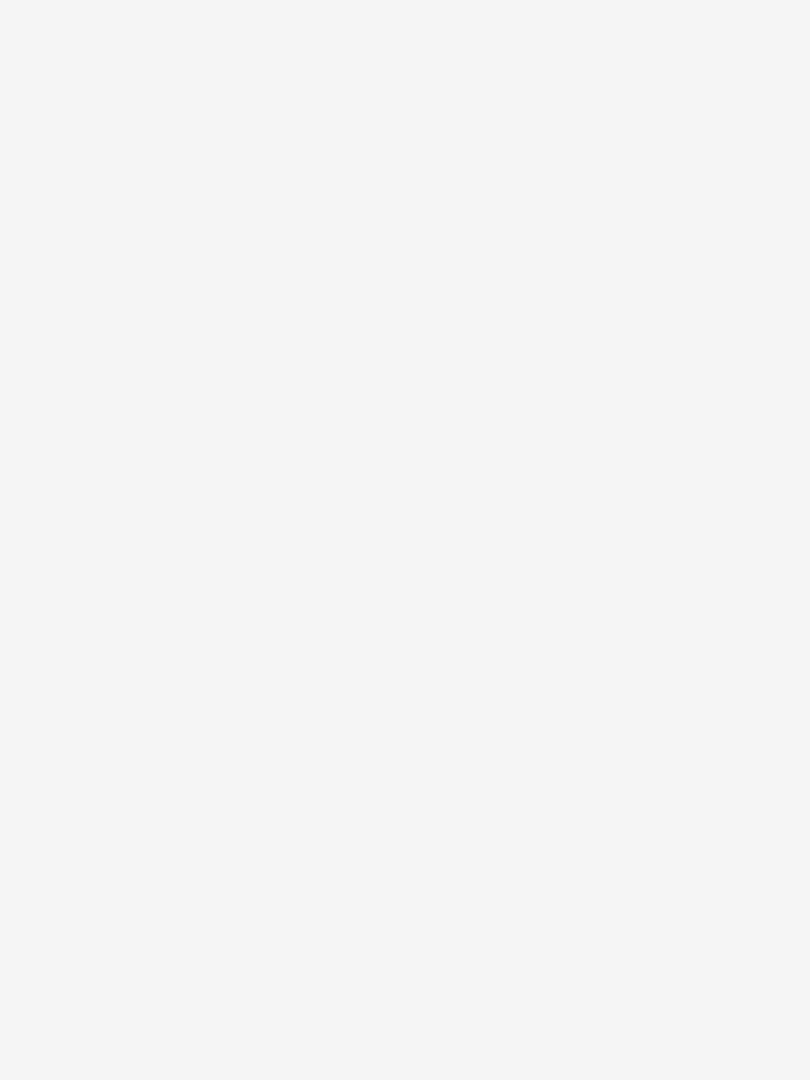 scroll, scrollTop: 0, scrollLeft: 0, axis: both 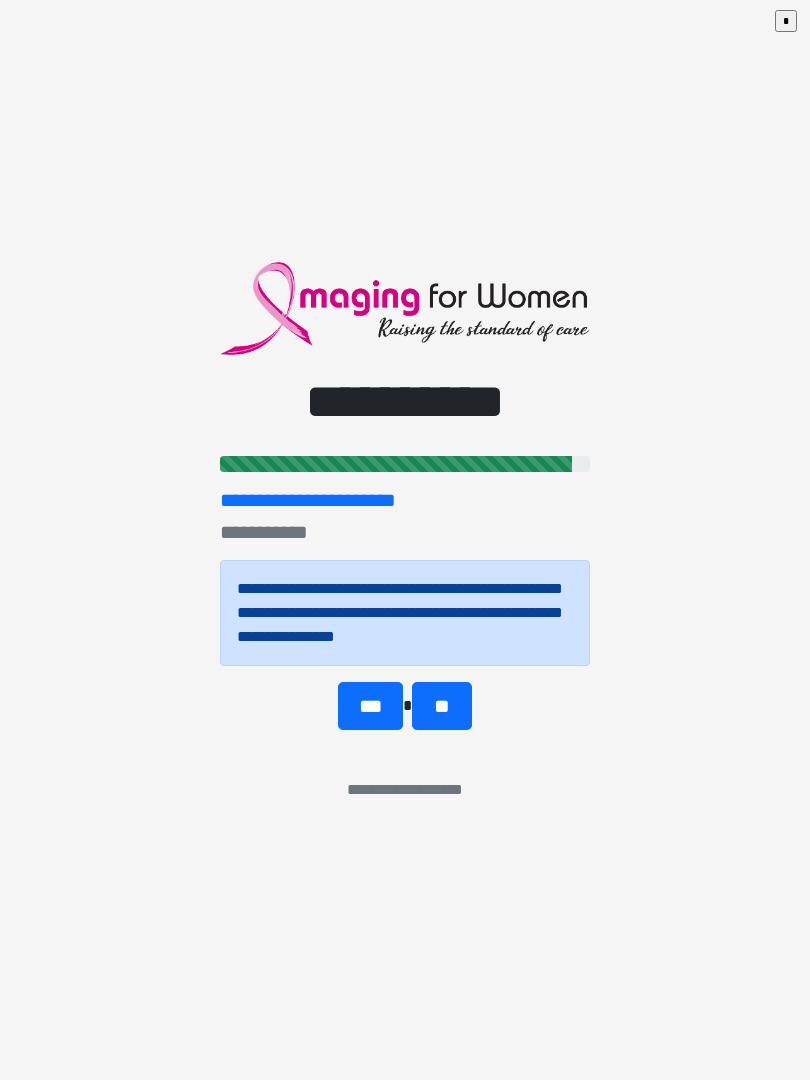 click on "**" at bounding box center (441, 706) 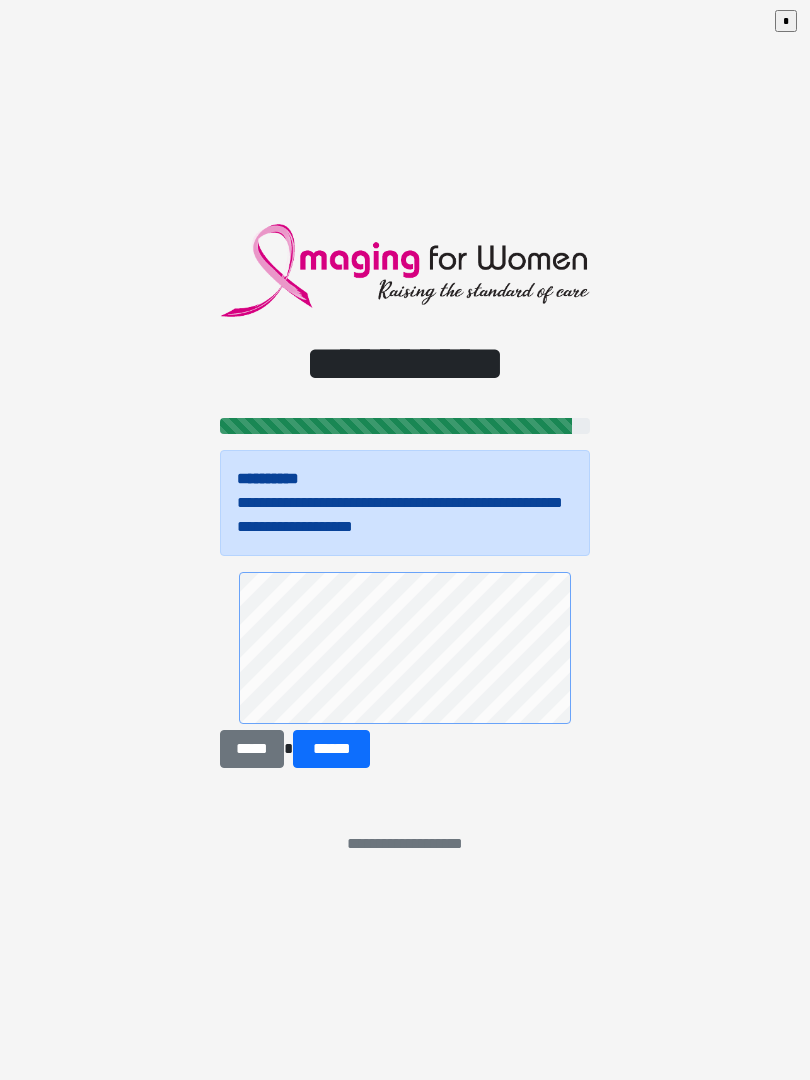 click on "******" at bounding box center (331, 749) 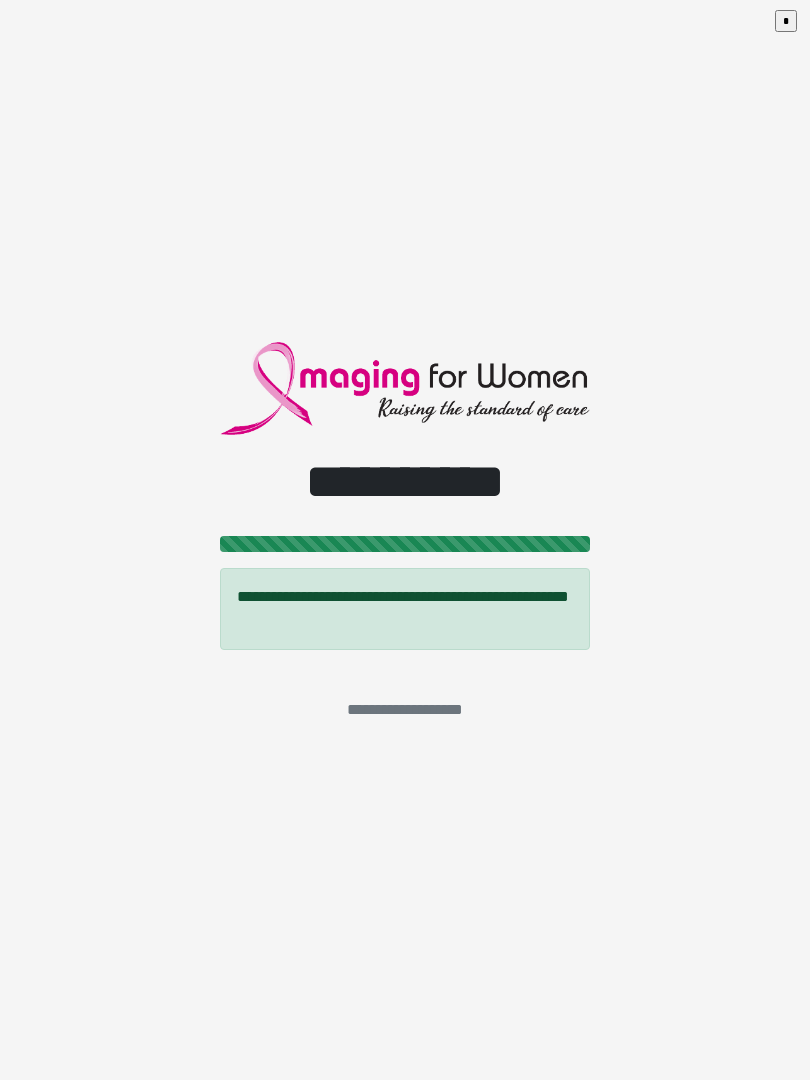 click on "**********" at bounding box center [405, 540] 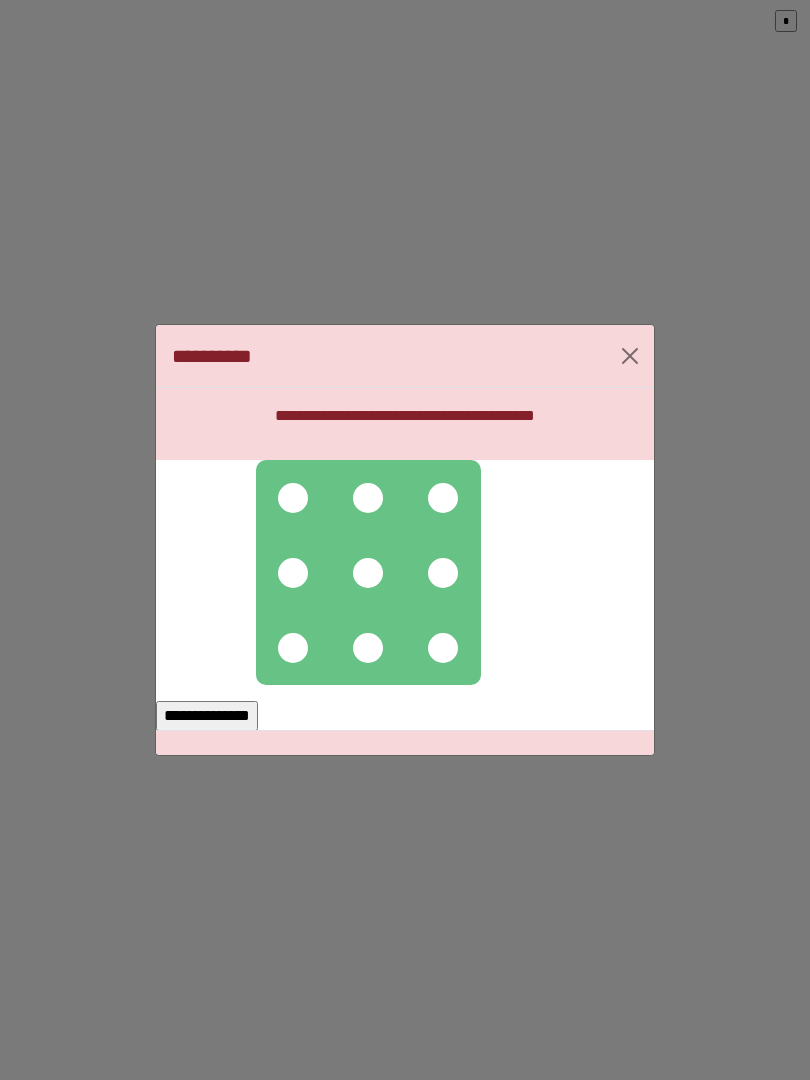 click at bounding box center [293, 498] 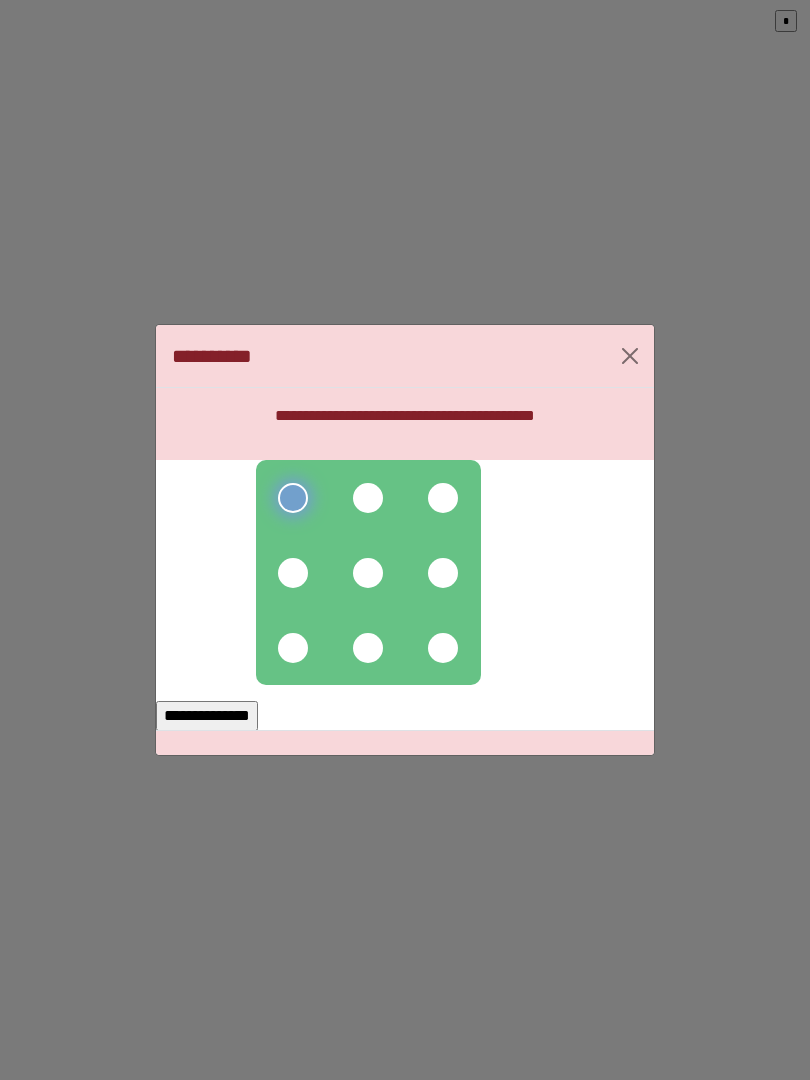 click at bounding box center (368, 498) 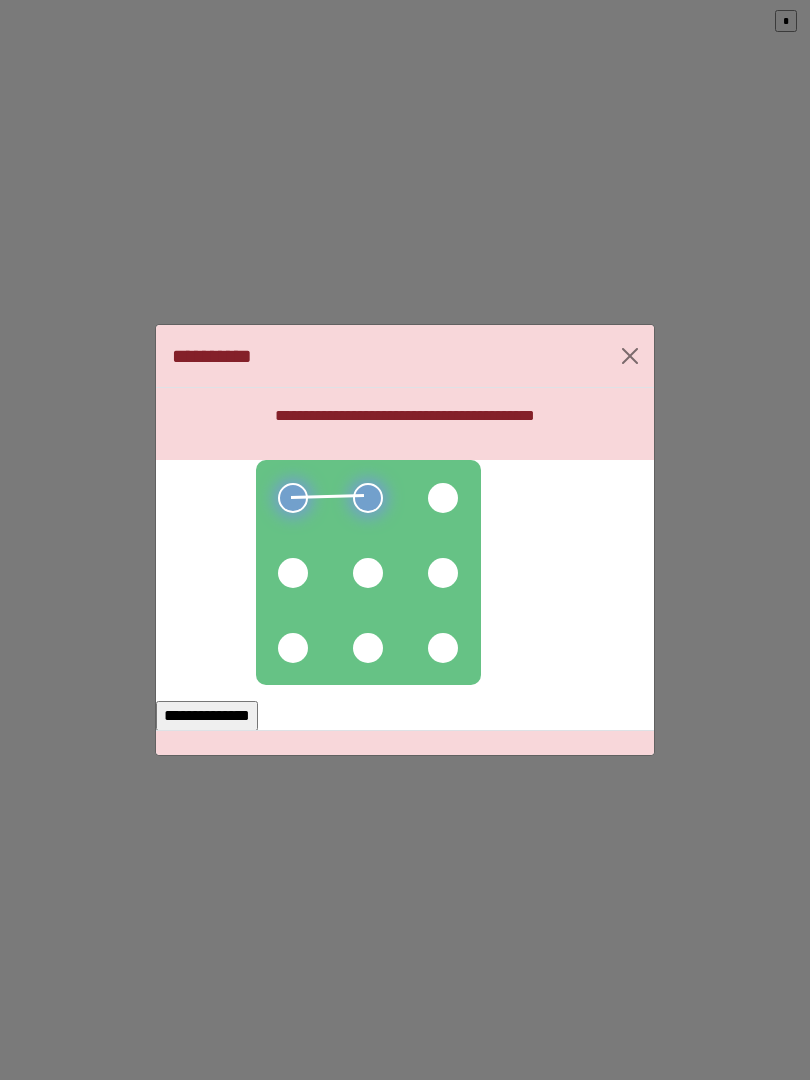 click at bounding box center [293, 573] 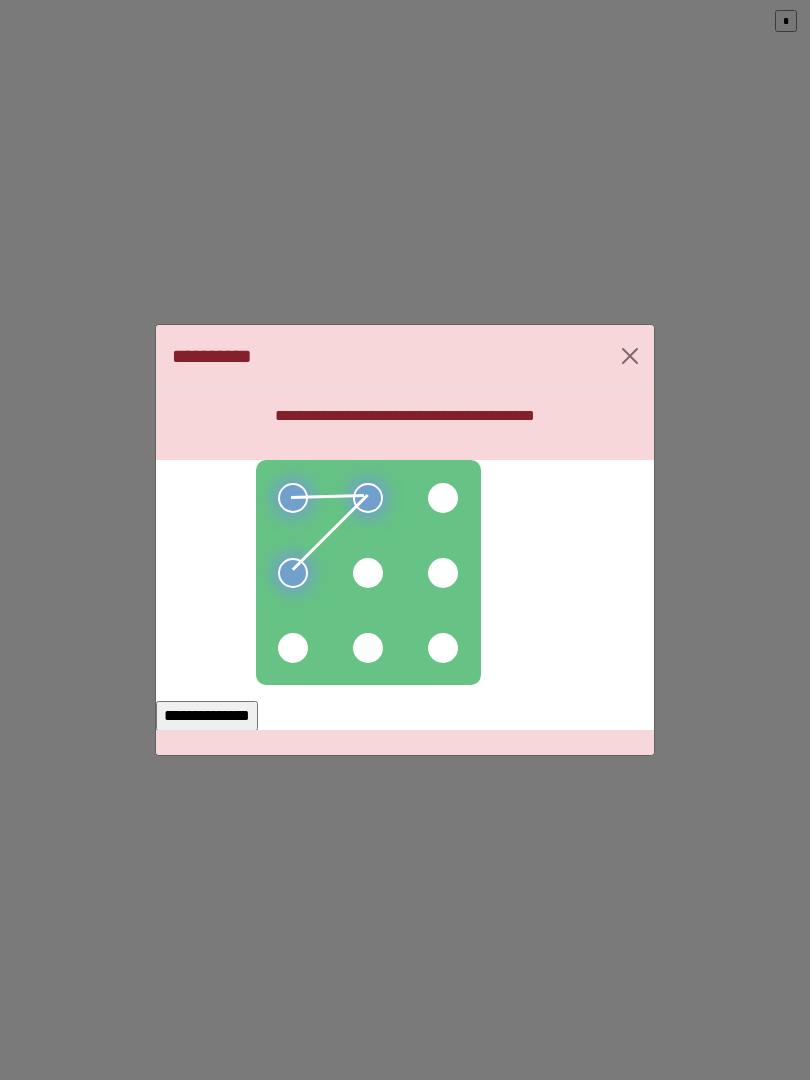 click at bounding box center (368, 573) 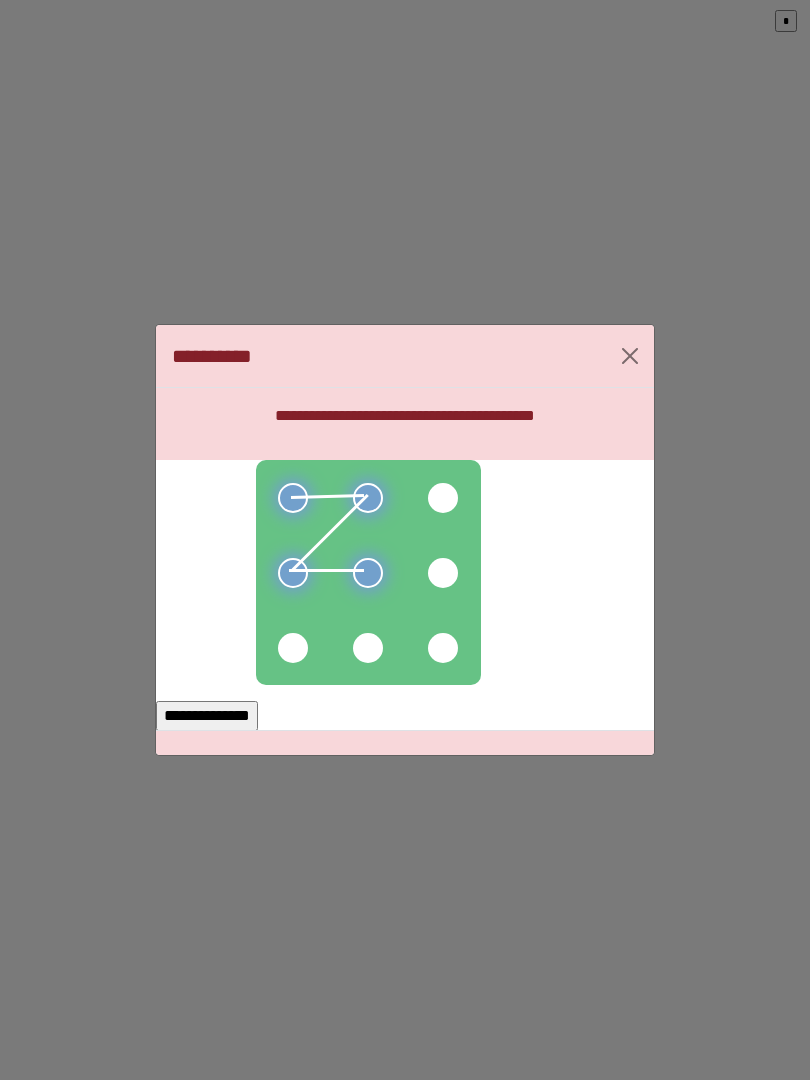 click at bounding box center (293, 648) 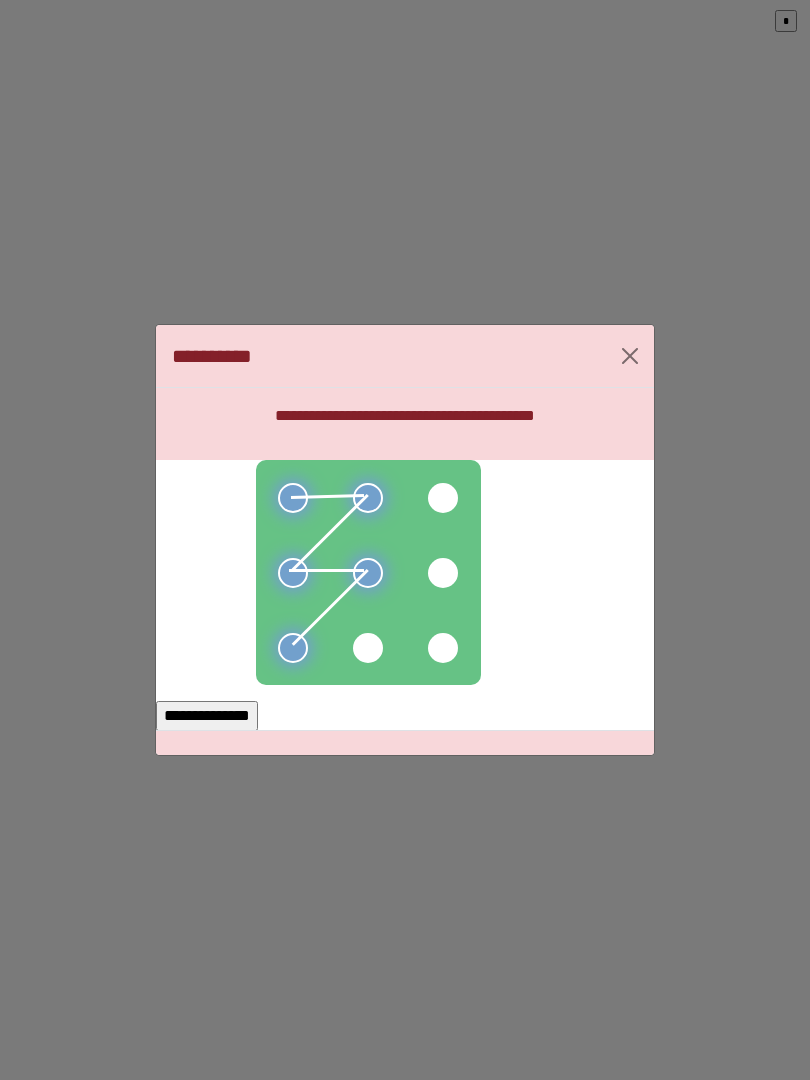click on "**********" at bounding box center (207, 716) 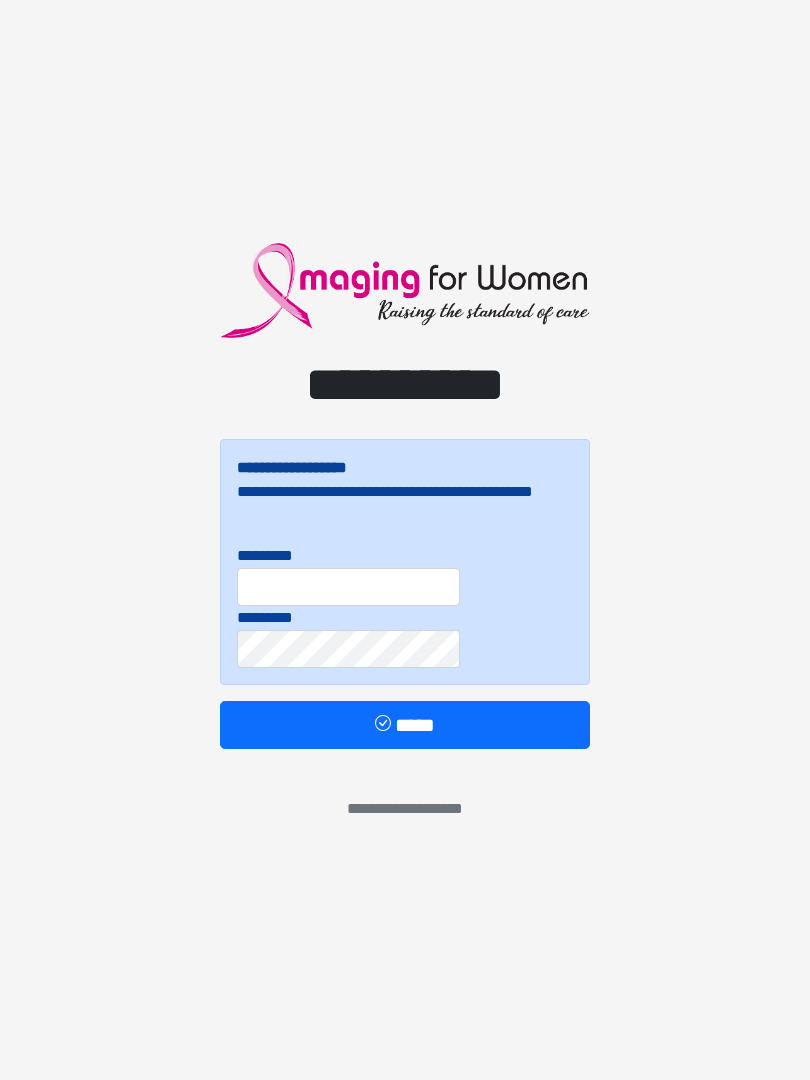 scroll, scrollTop: 0, scrollLeft: 0, axis: both 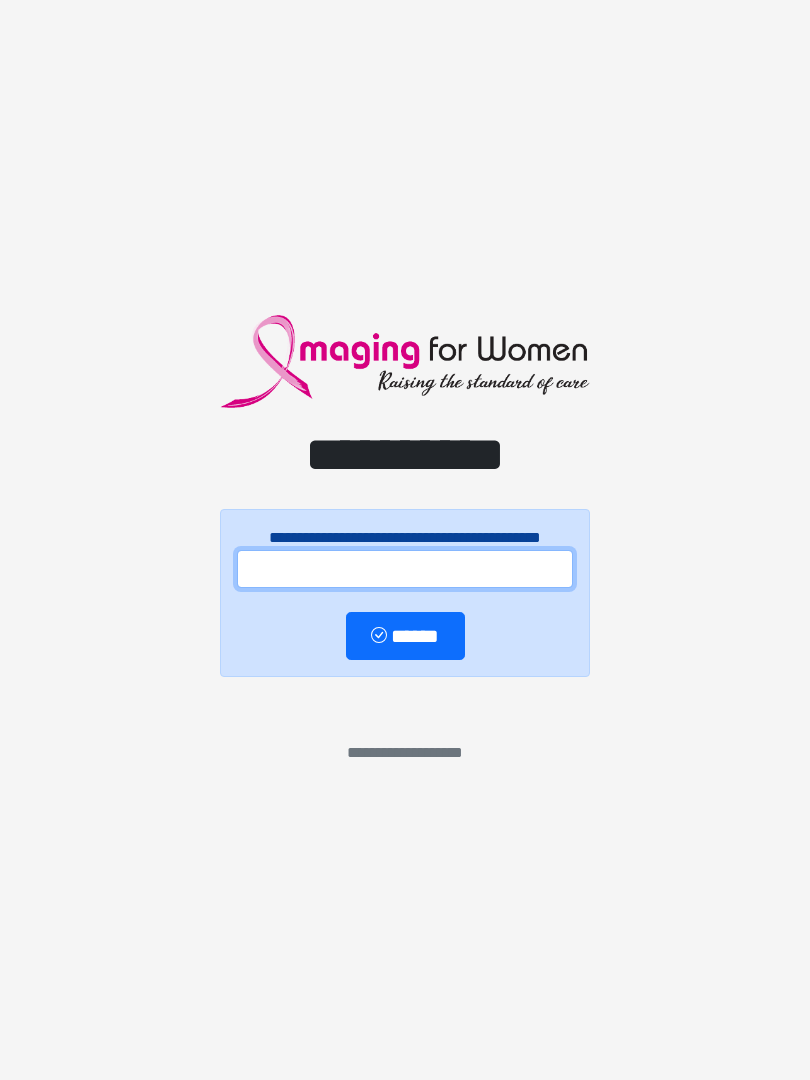 click at bounding box center (405, 569) 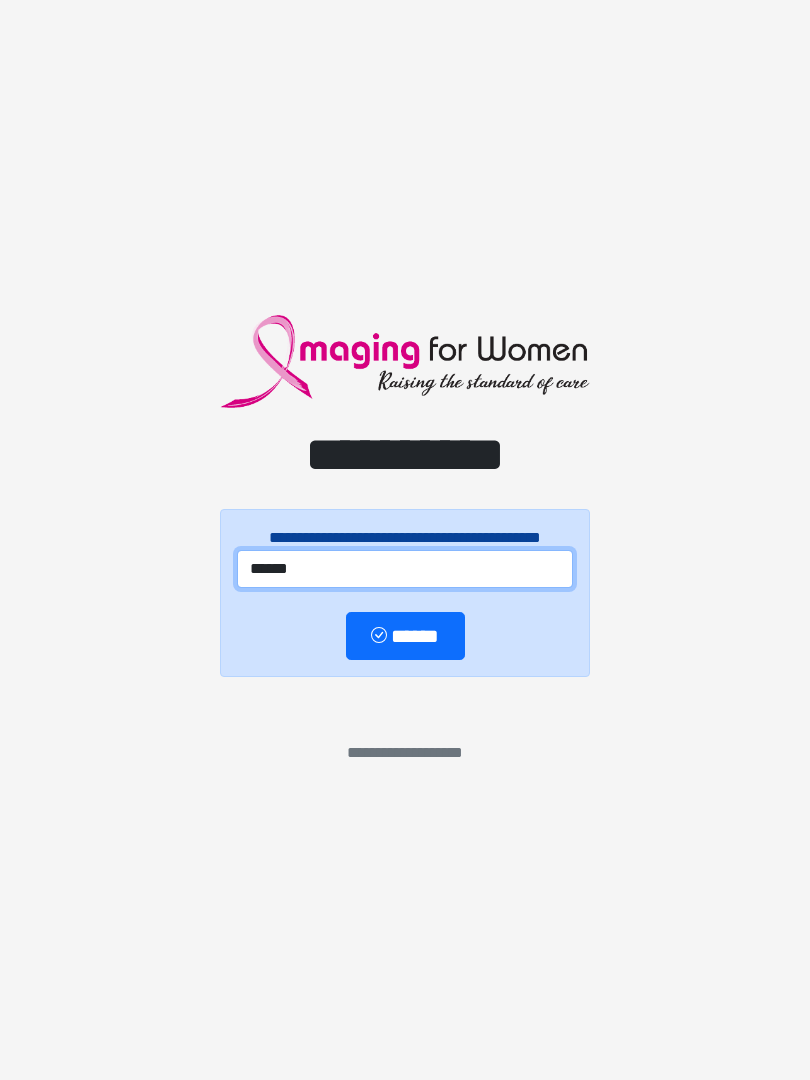 type on "******" 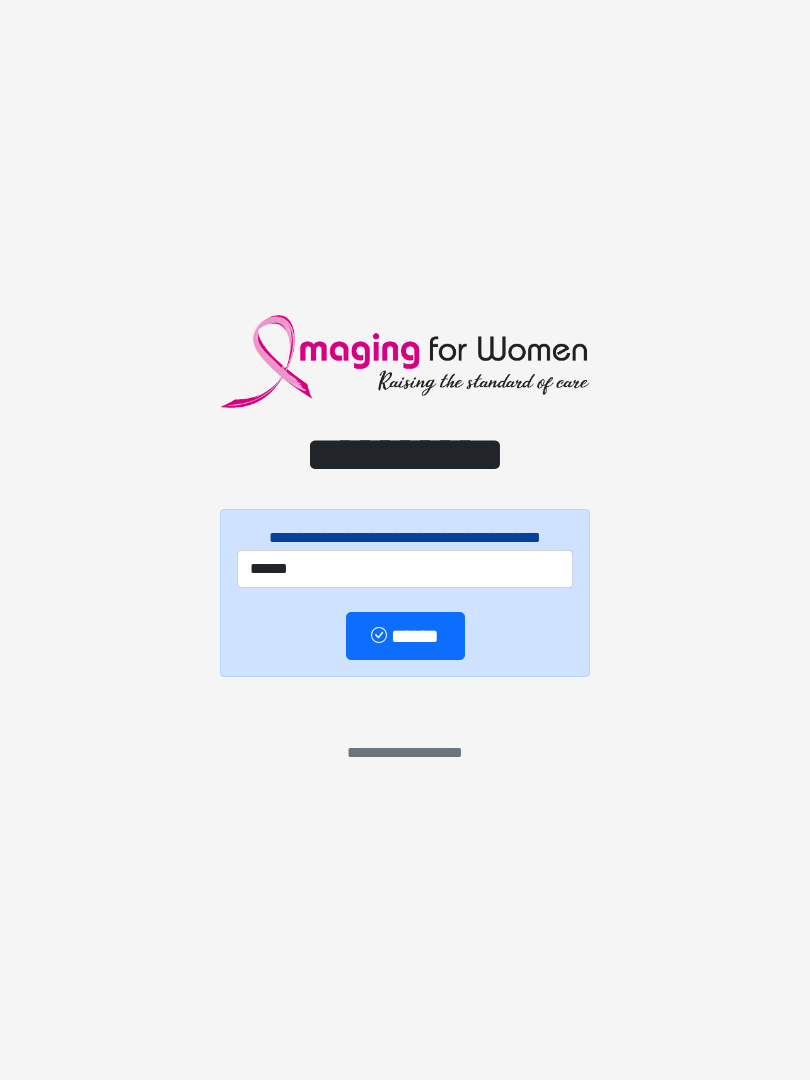 click on "******" at bounding box center (405, 636) 